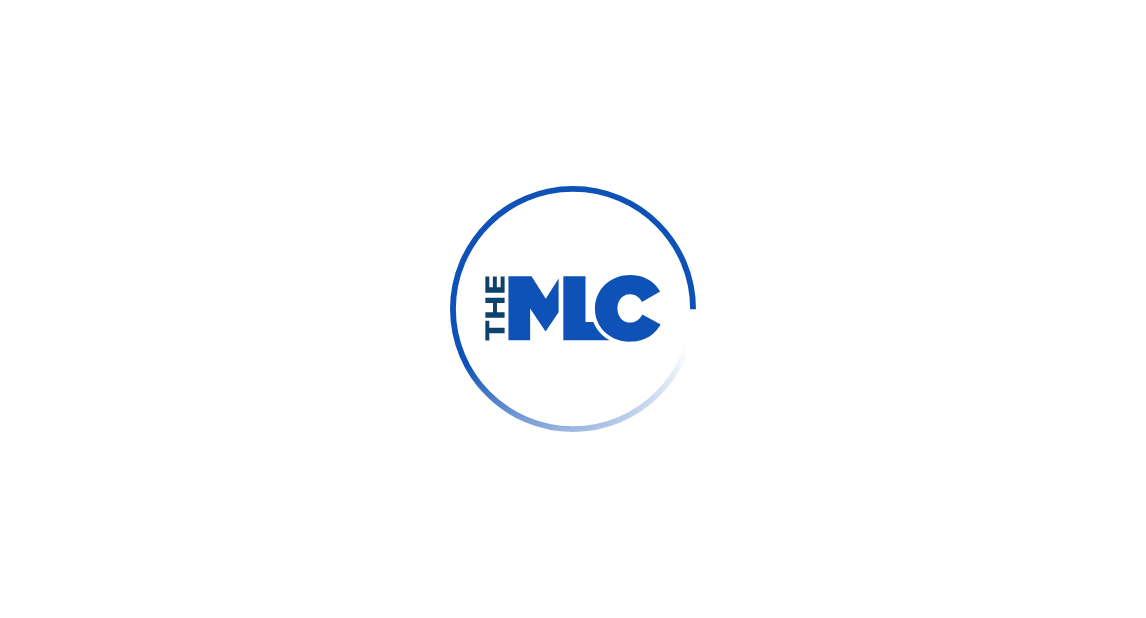 scroll, scrollTop: 0, scrollLeft: 0, axis: both 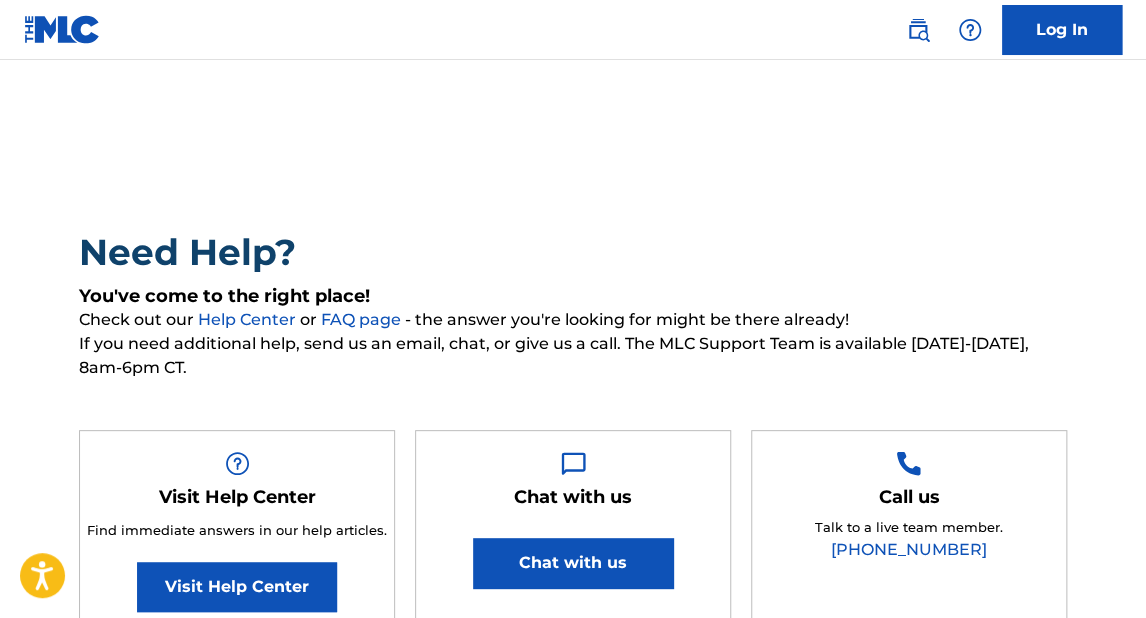 click at bounding box center [62, 29] 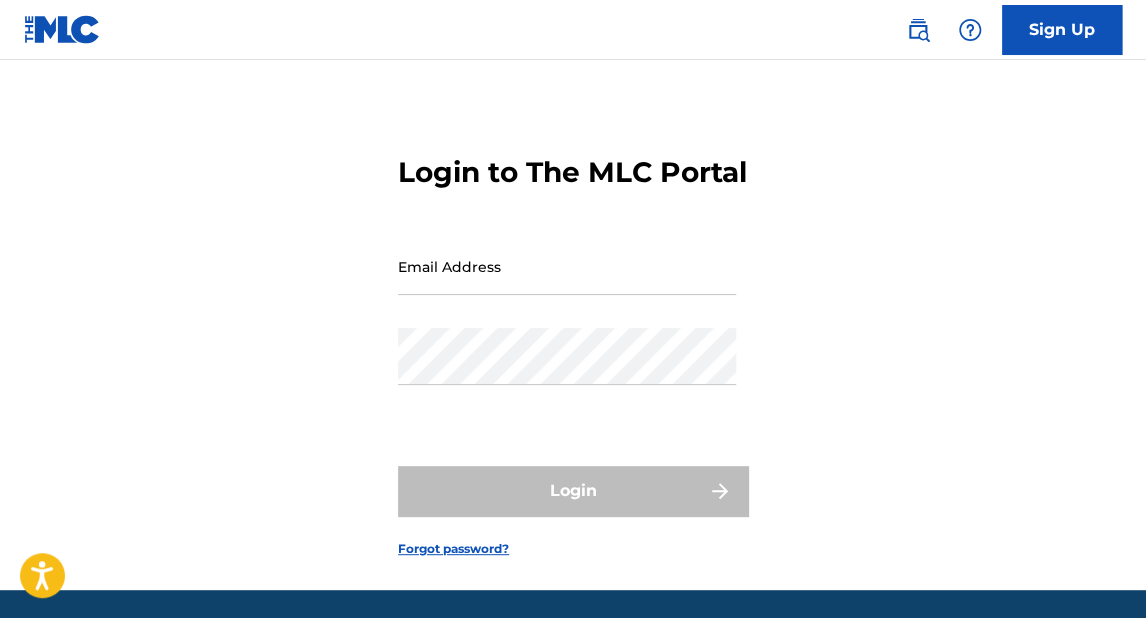 scroll, scrollTop: 121, scrollLeft: 0, axis: vertical 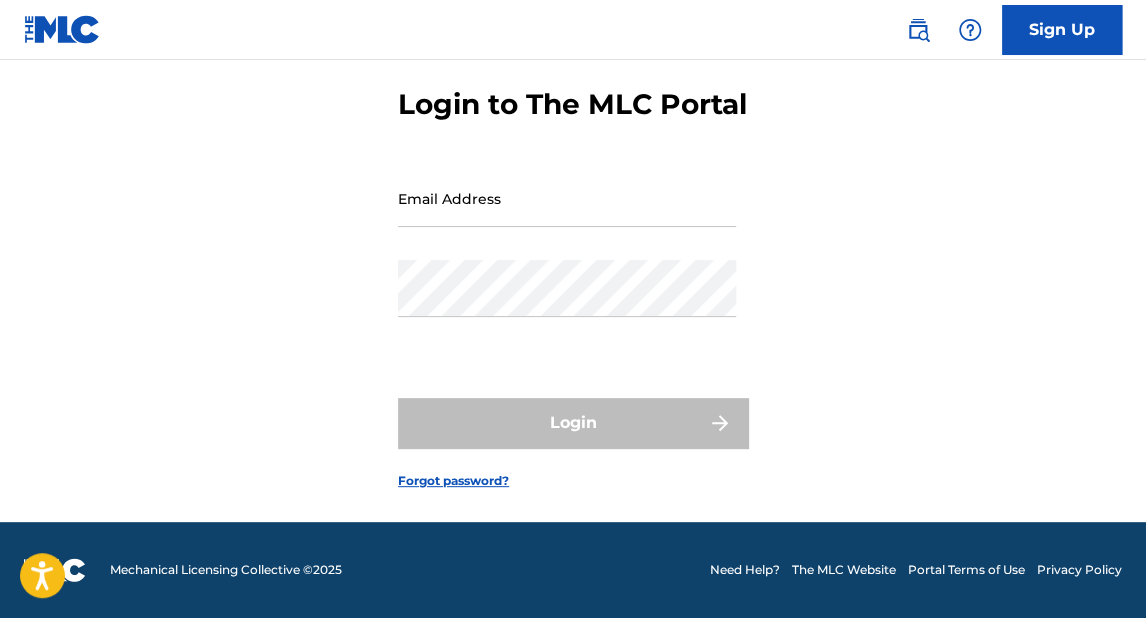 click on "Email Address" at bounding box center [567, 198] 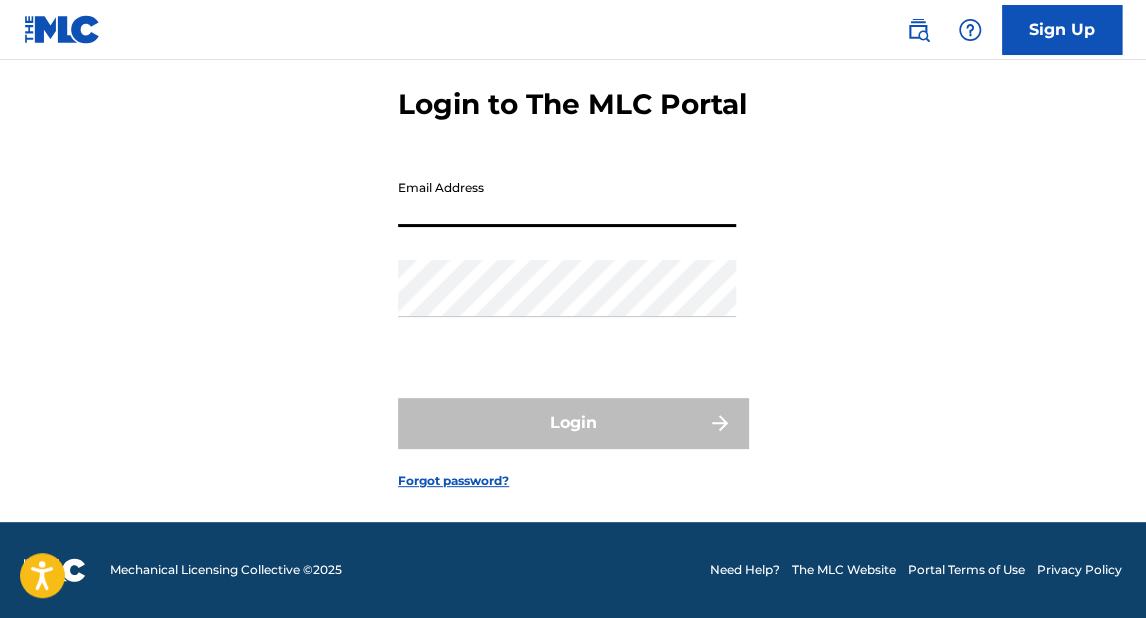 type on "[EMAIL_ADDRESS][DOMAIN_NAME]" 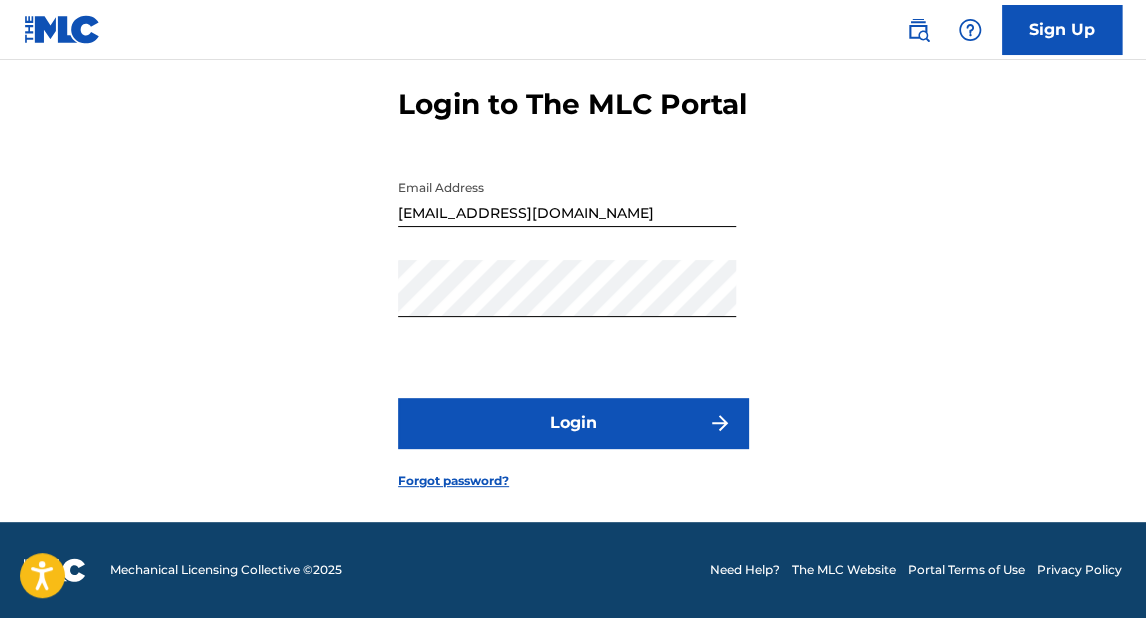 click on "Login" at bounding box center [573, 423] 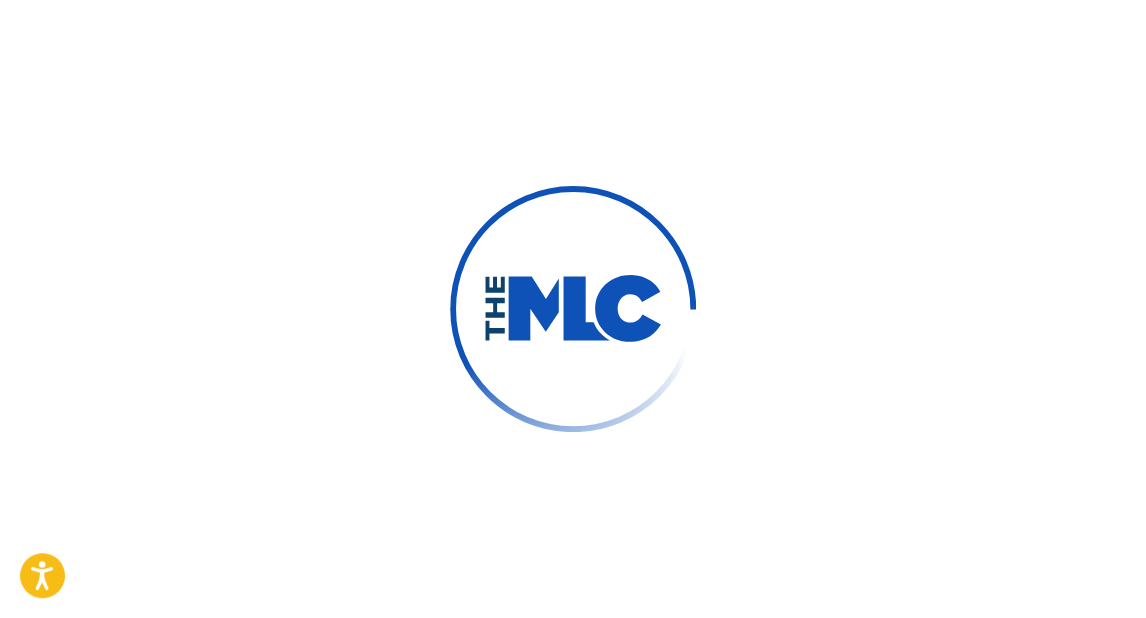 scroll, scrollTop: 0, scrollLeft: 0, axis: both 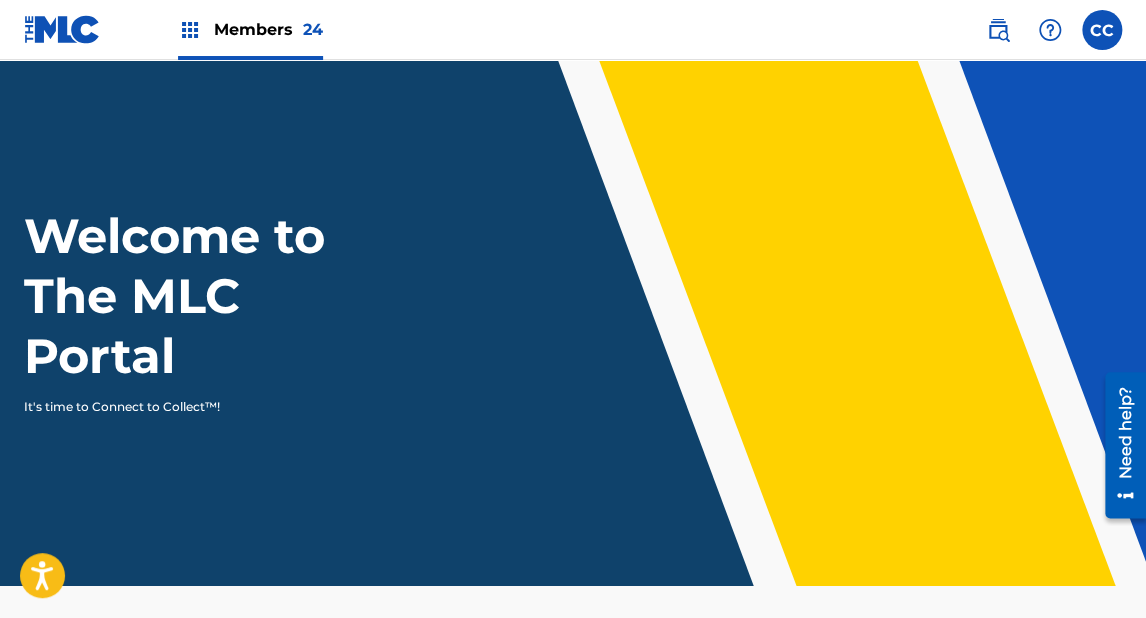 click on "Welcome to The MLC Portal It's time to Connect to Collect™!" at bounding box center [573, 323] 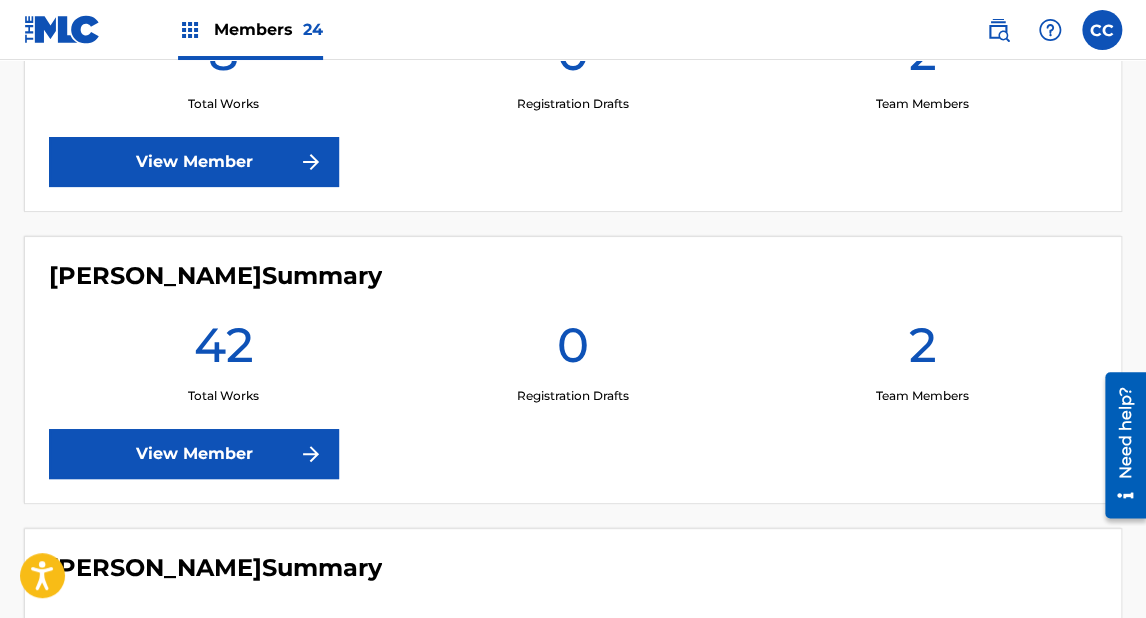 scroll, scrollTop: 5752, scrollLeft: 0, axis: vertical 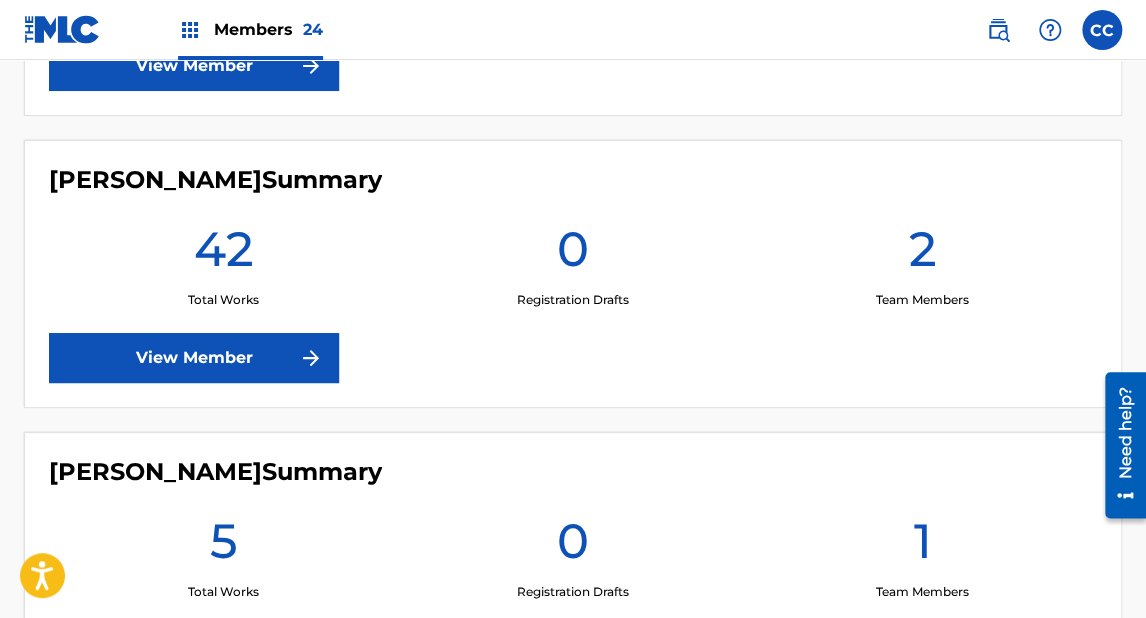 click on "View Member" at bounding box center (194, 358) 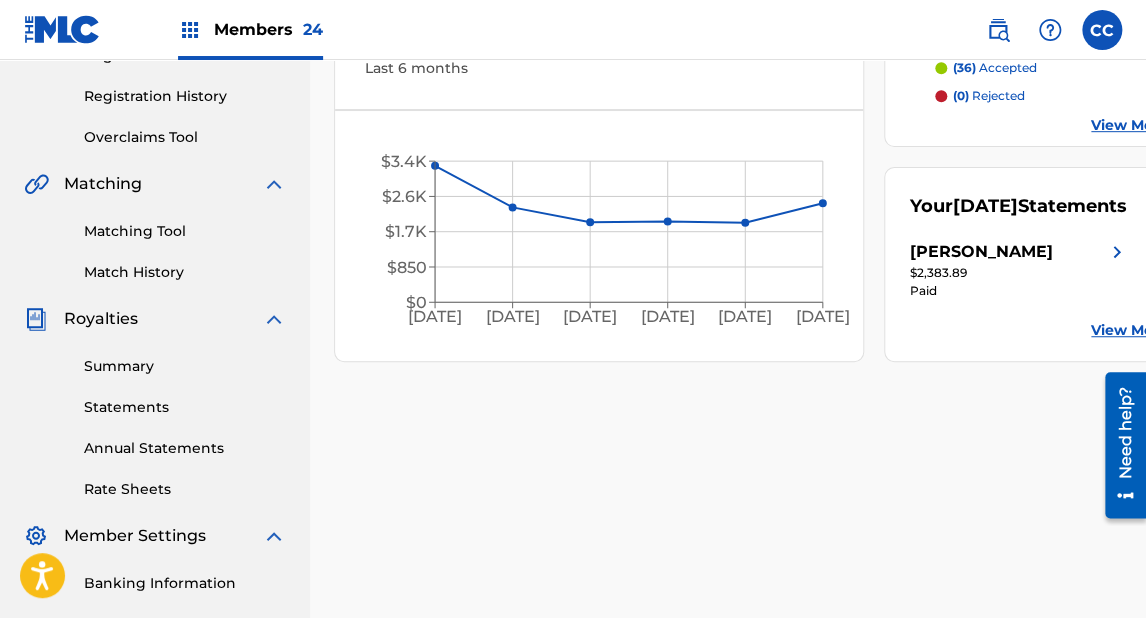scroll, scrollTop: 400, scrollLeft: 0, axis: vertical 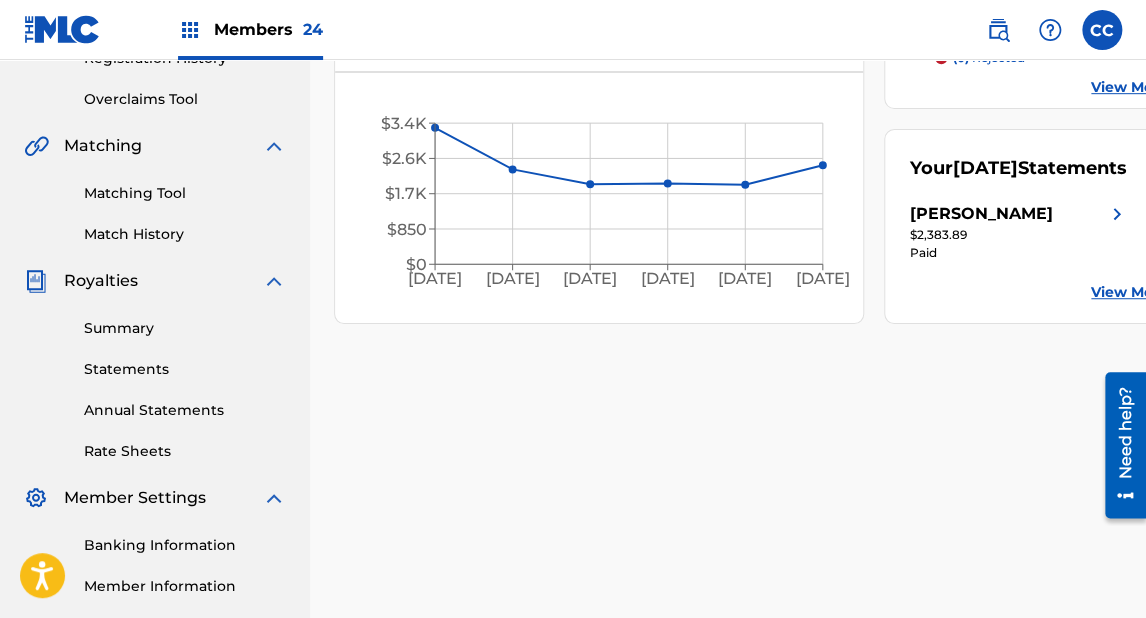 click on "Summary" at bounding box center [185, 328] 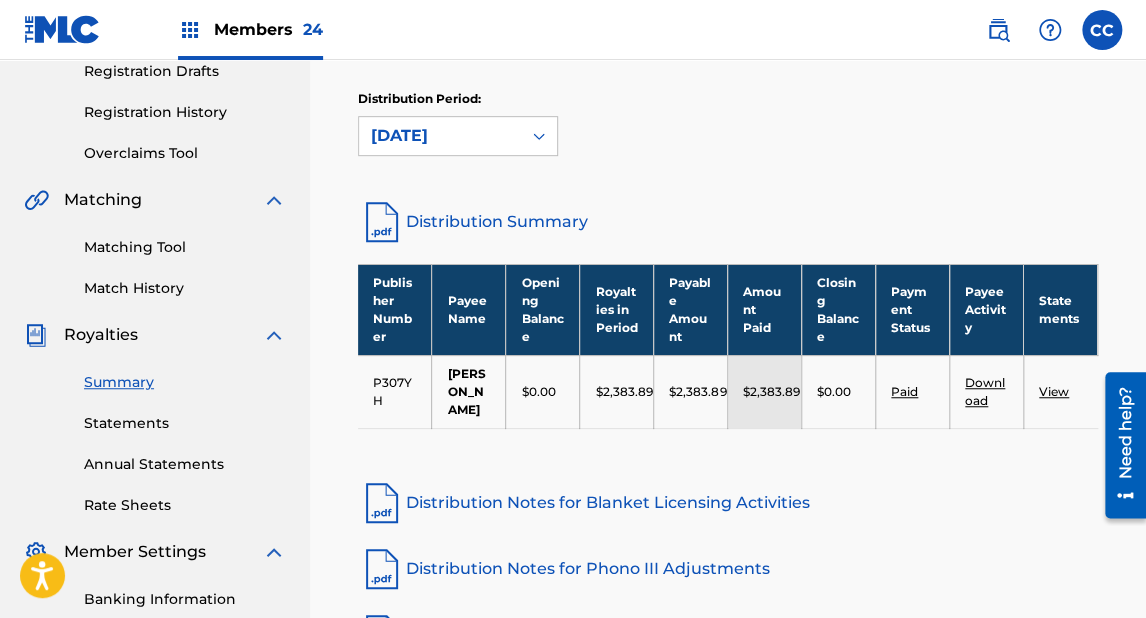 scroll, scrollTop: 320, scrollLeft: 0, axis: vertical 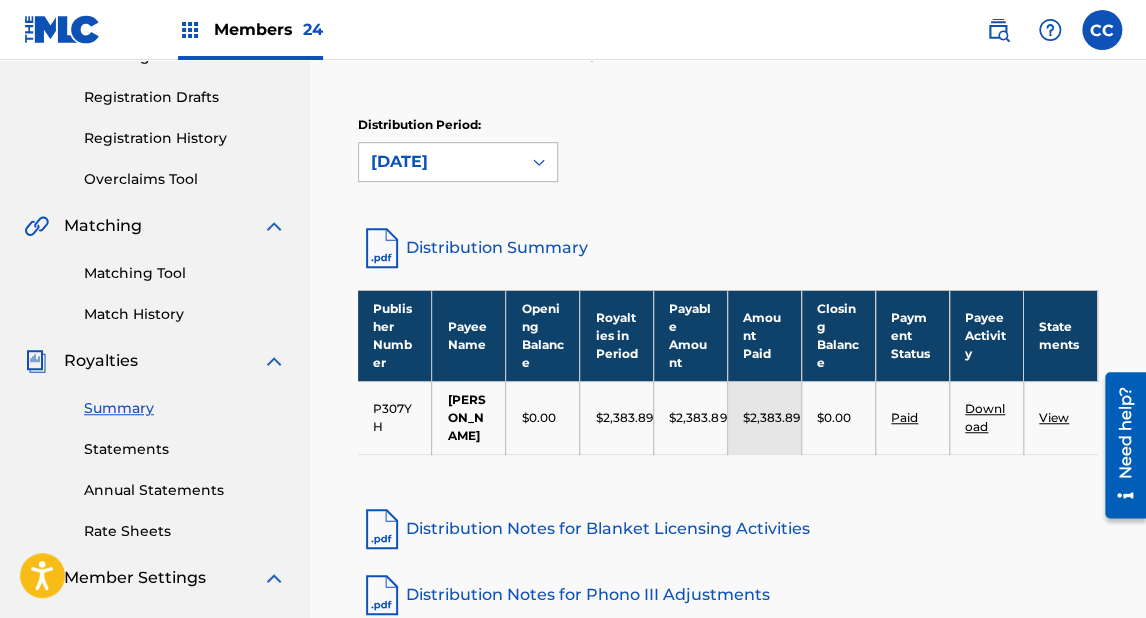 click on "[DATE]" at bounding box center (440, 162) 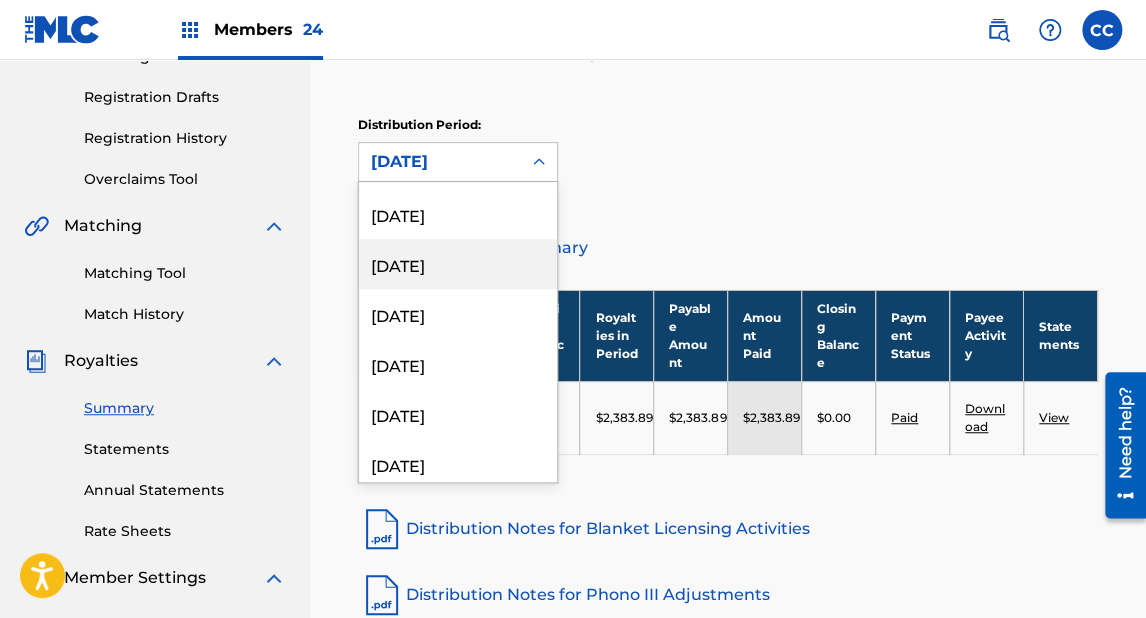 scroll, scrollTop: 320, scrollLeft: 0, axis: vertical 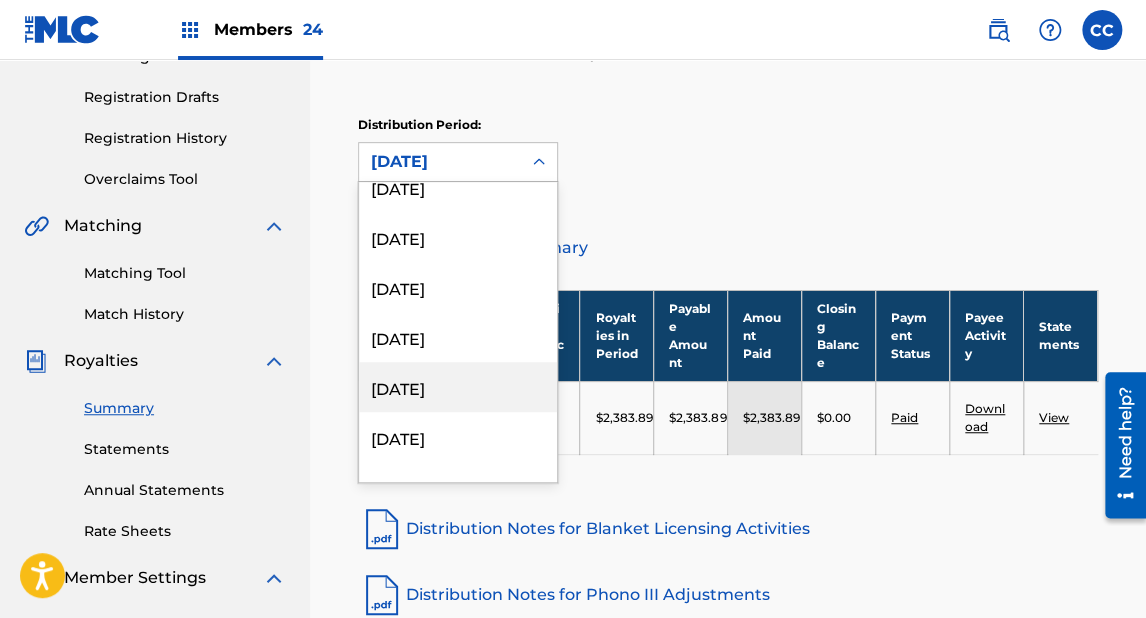 click on "[DATE]" at bounding box center (458, 387) 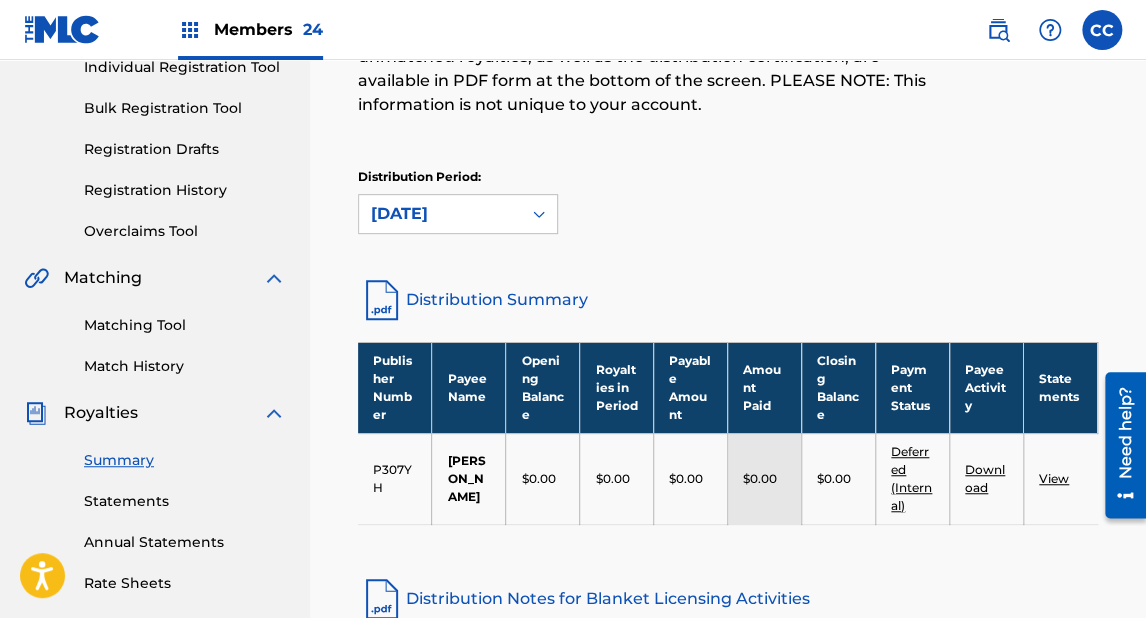 scroll, scrollTop: 240, scrollLeft: 0, axis: vertical 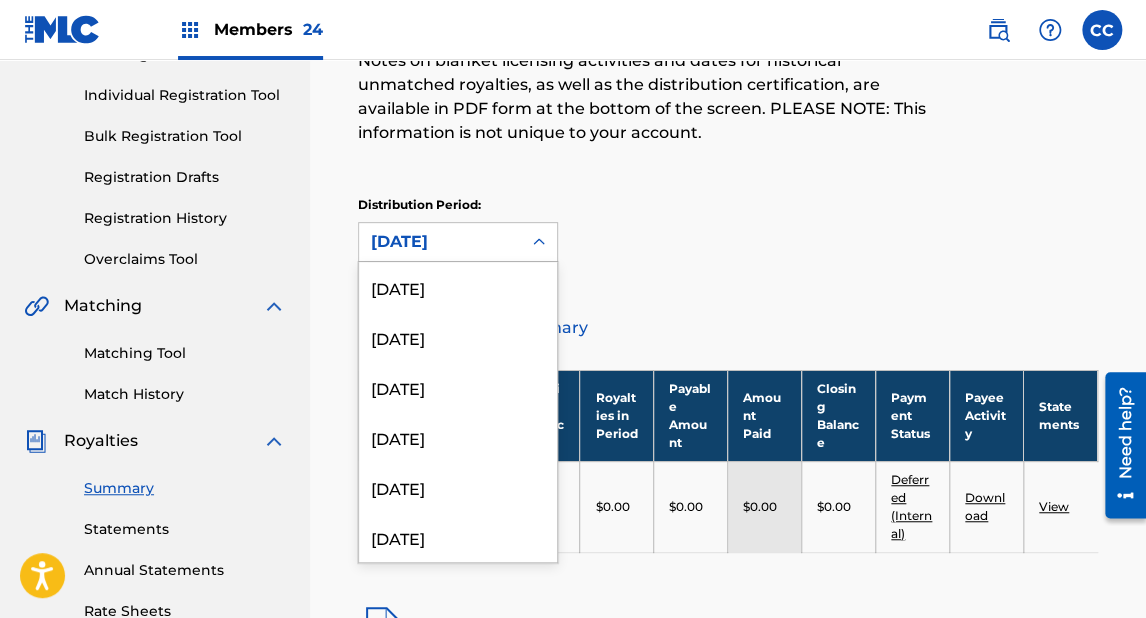 click on "[DATE]" at bounding box center [440, 242] 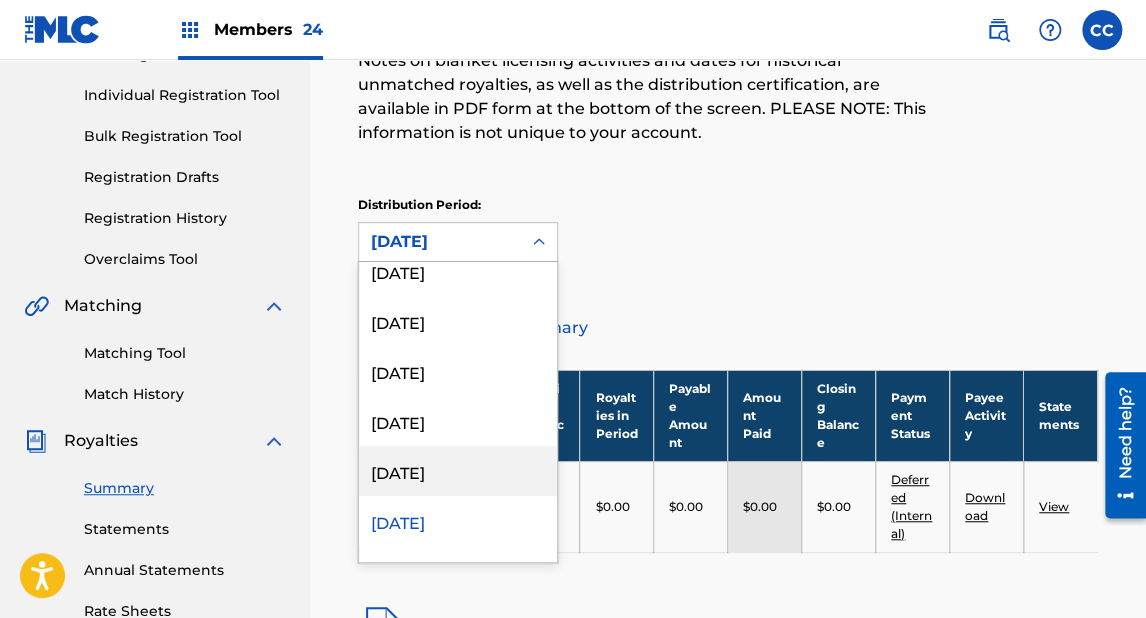 click on "[DATE]" at bounding box center (458, 471) 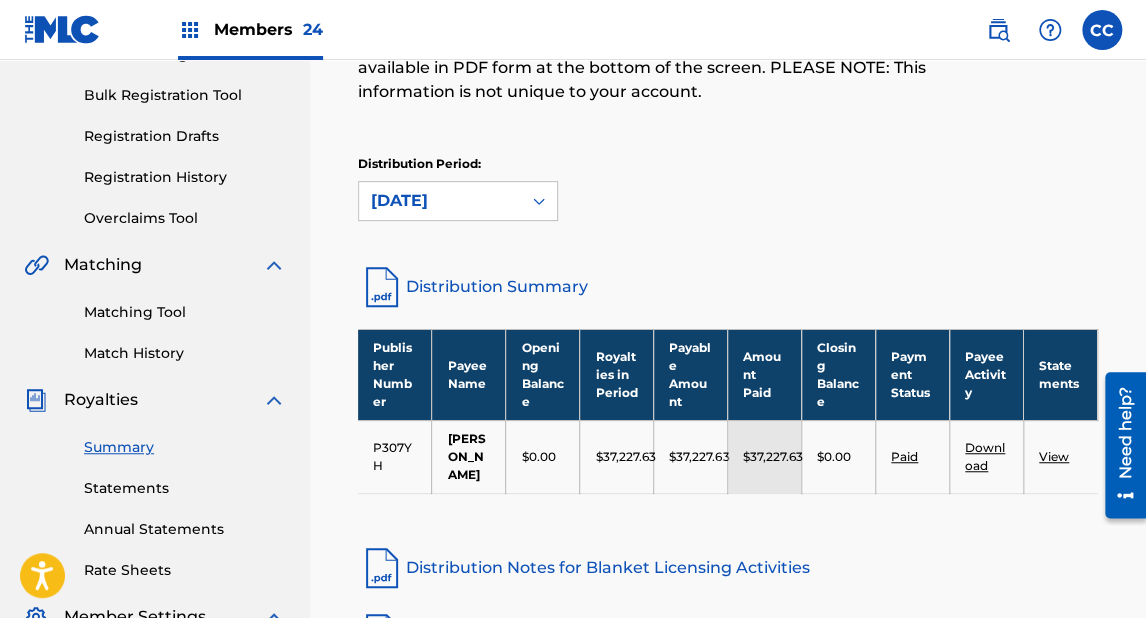 scroll, scrollTop: 400, scrollLeft: 0, axis: vertical 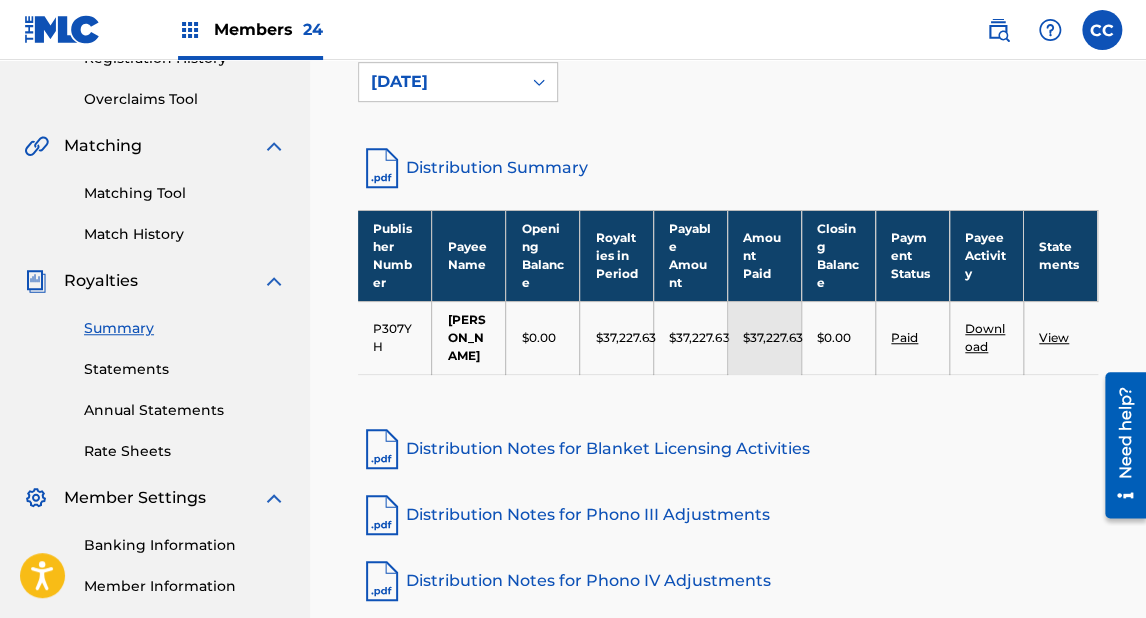 click on "View" at bounding box center [1054, 337] 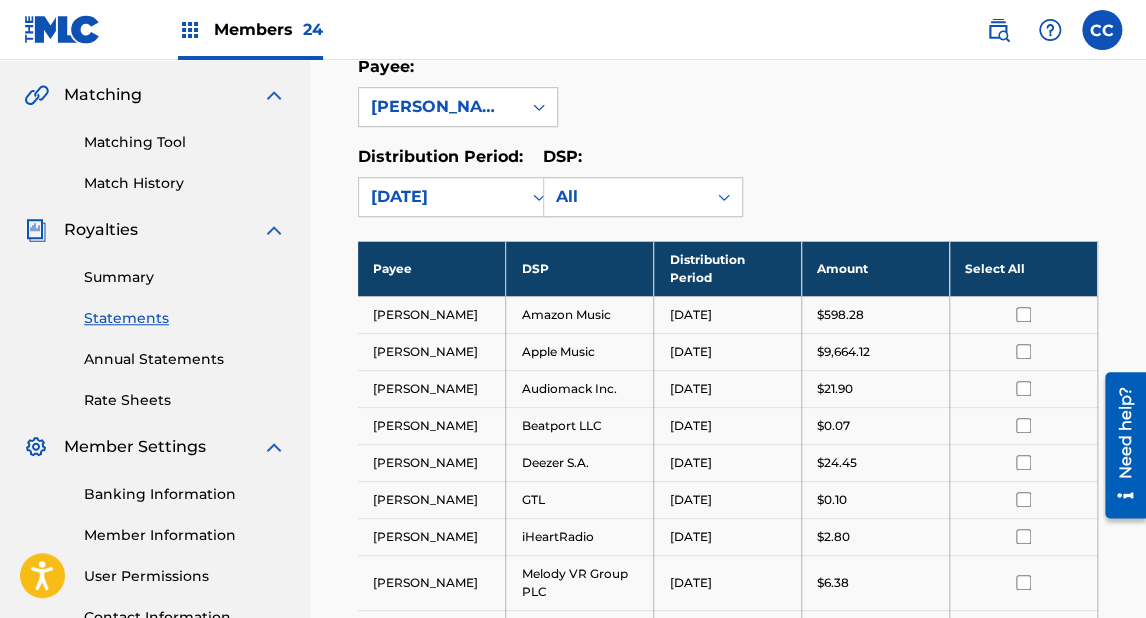 scroll, scrollTop: 480, scrollLeft: 0, axis: vertical 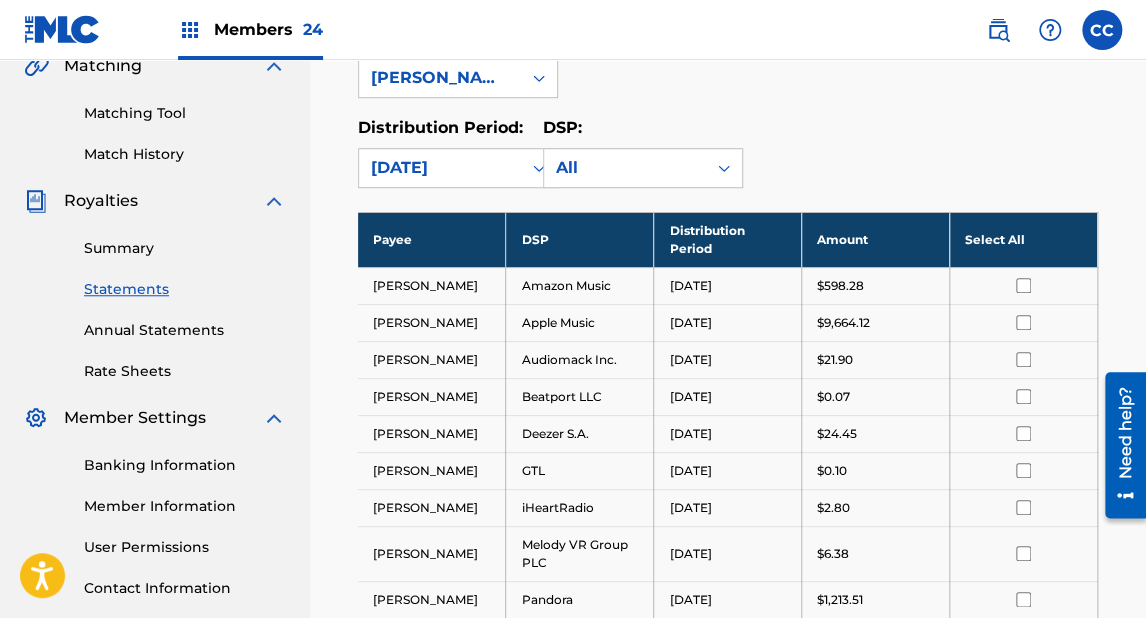 click on "Summary" at bounding box center [185, 248] 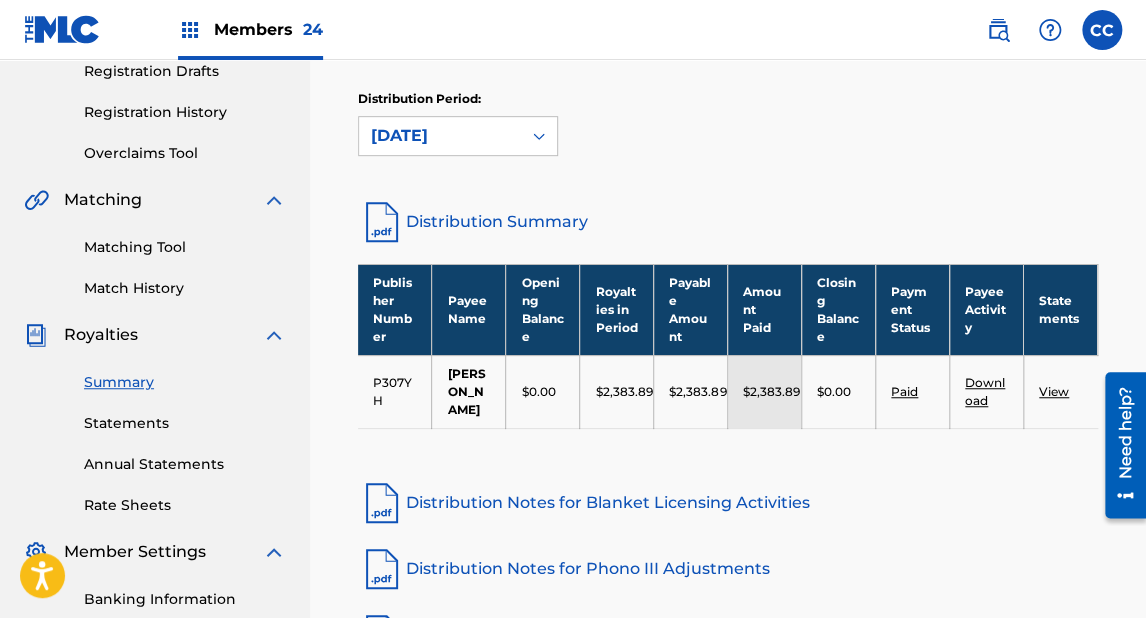 scroll, scrollTop: 320, scrollLeft: 0, axis: vertical 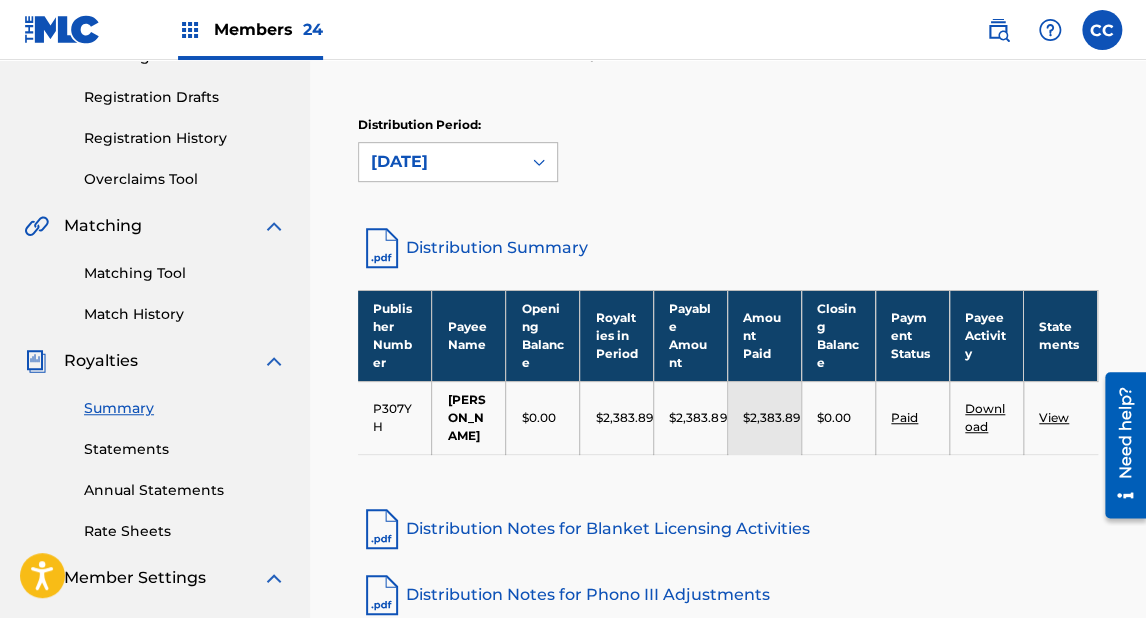 click on "[DATE]" at bounding box center (440, 162) 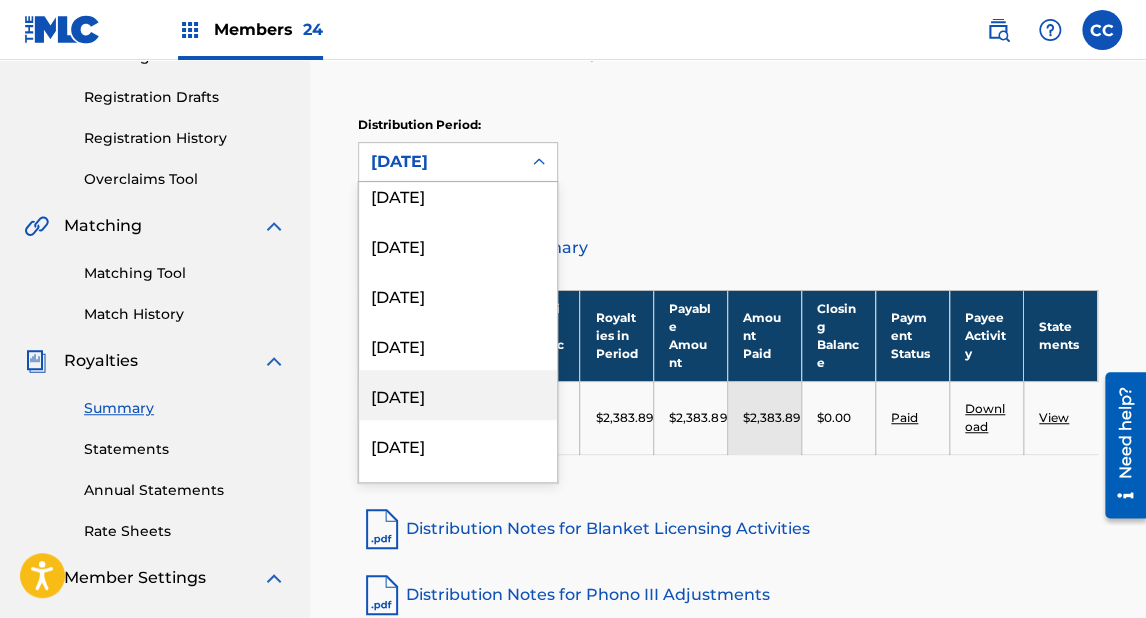scroll, scrollTop: 240, scrollLeft: 0, axis: vertical 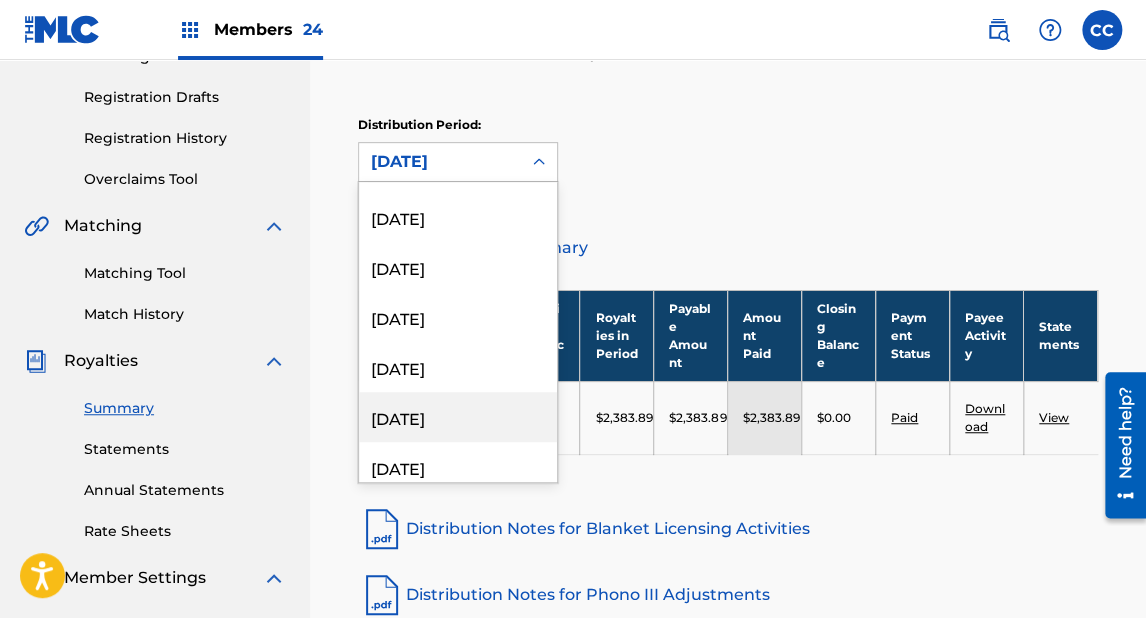 click on "[DATE]" at bounding box center [458, 417] 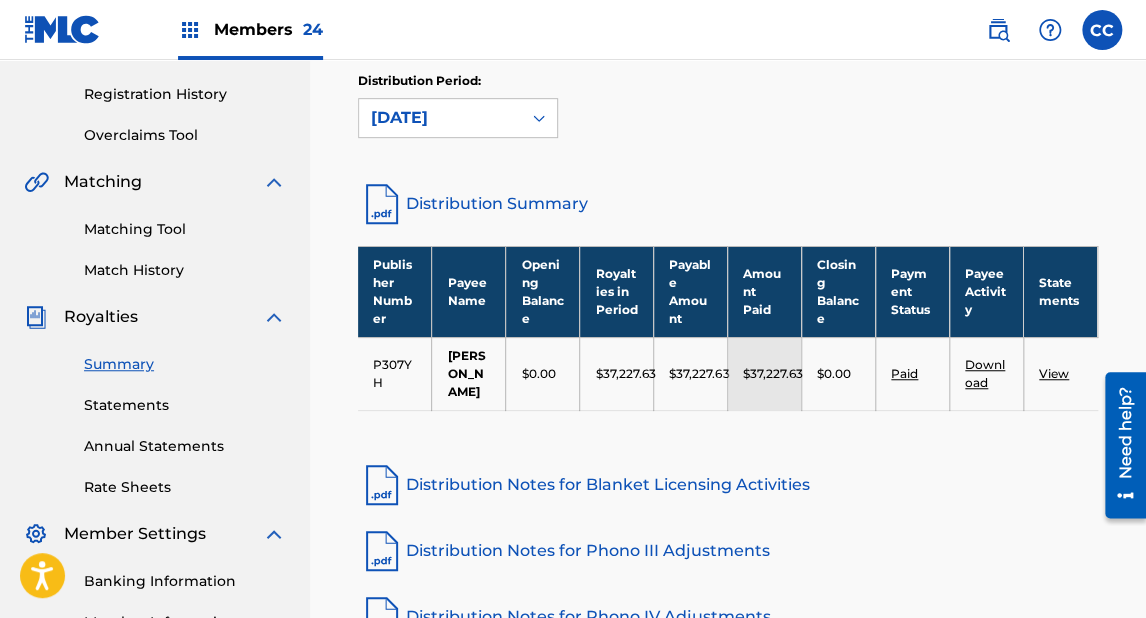 scroll, scrollTop: 400, scrollLeft: 0, axis: vertical 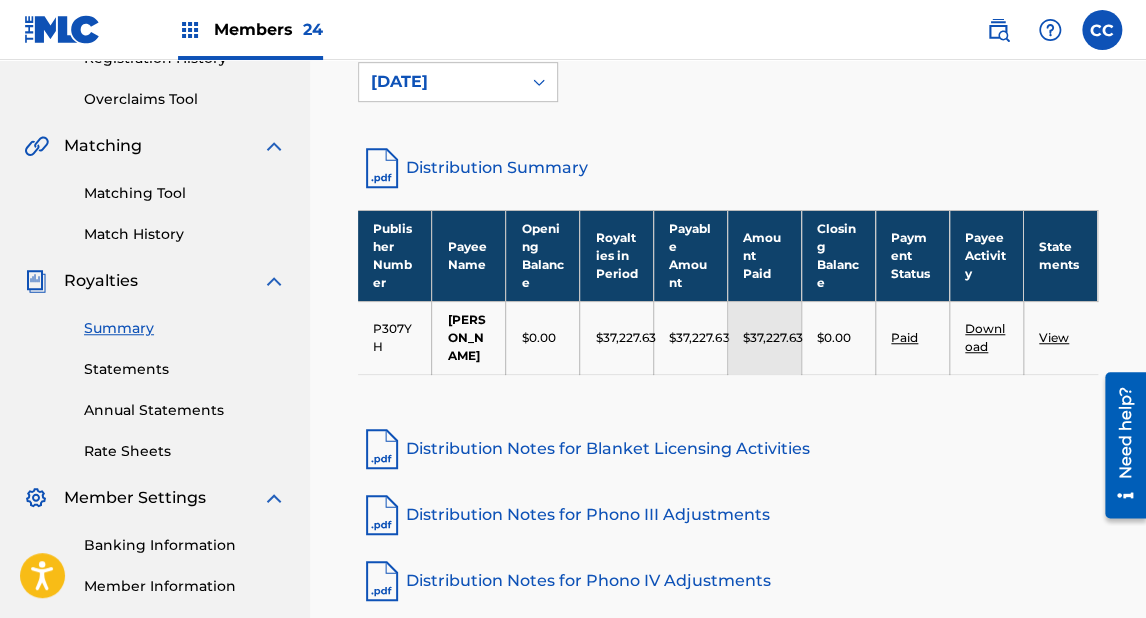 click on "View" at bounding box center (1054, 337) 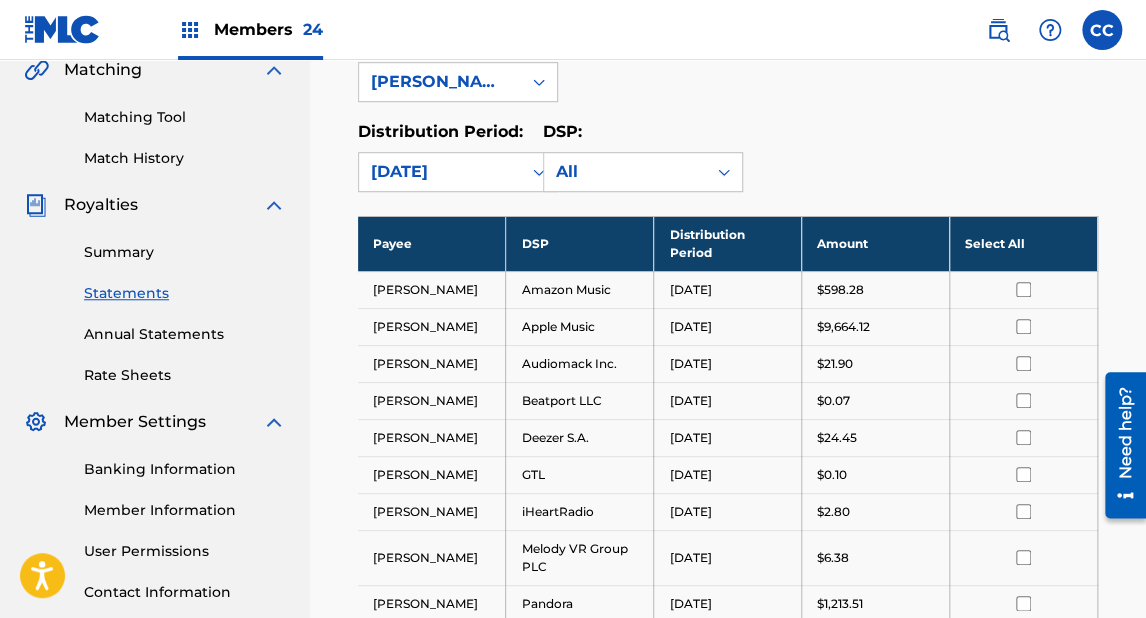 scroll, scrollTop: 480, scrollLeft: 0, axis: vertical 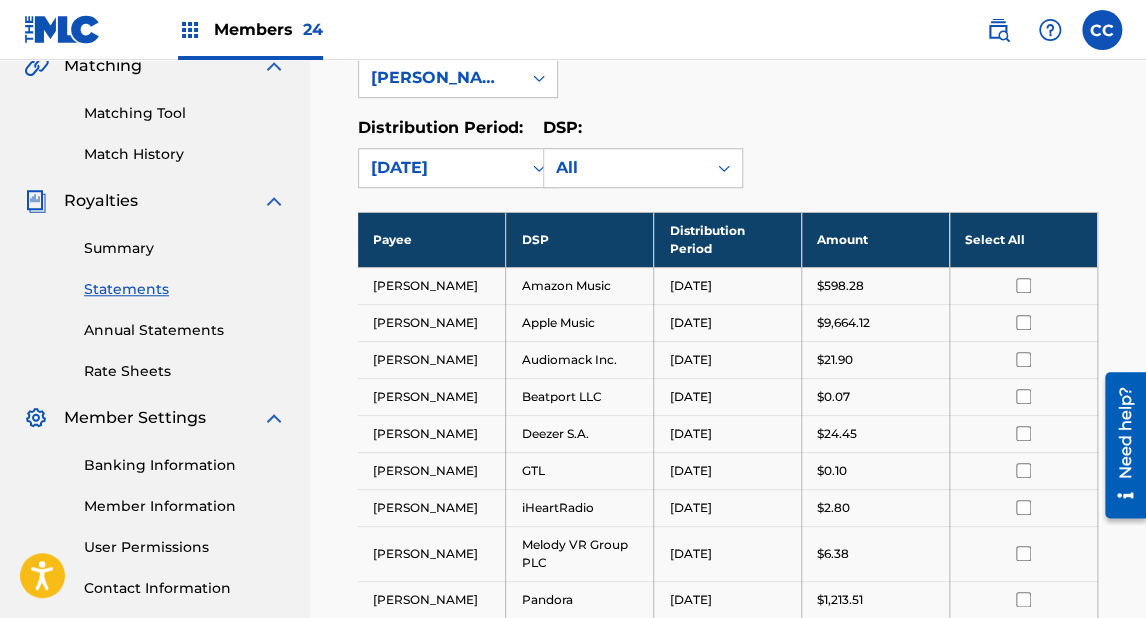 click on "Annual Statements" at bounding box center [185, 330] 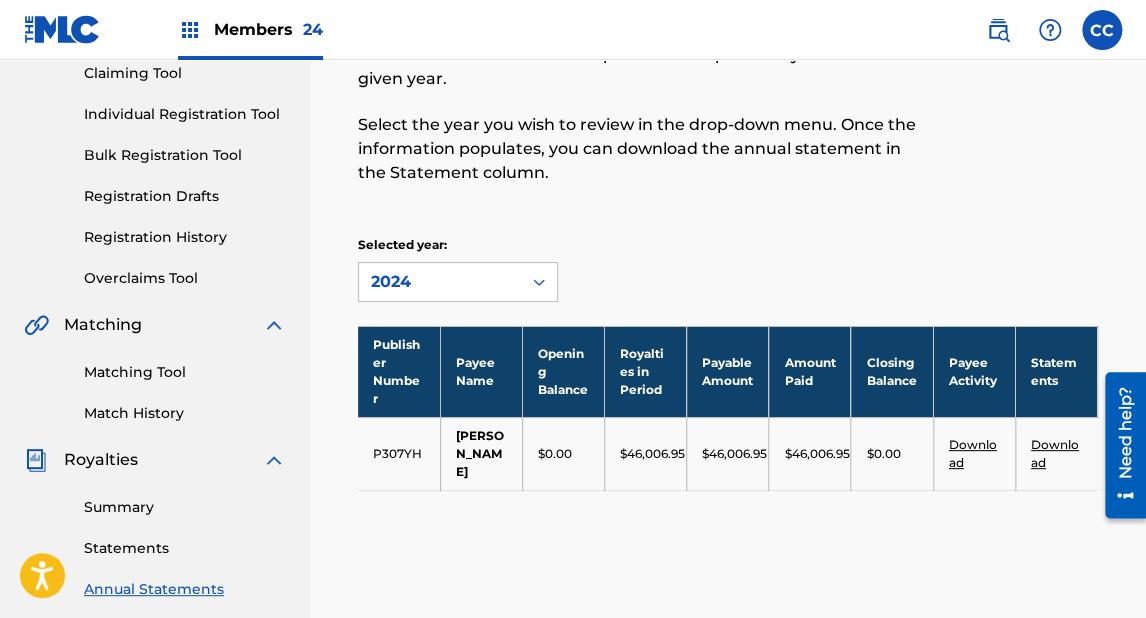 scroll, scrollTop: 301, scrollLeft: 0, axis: vertical 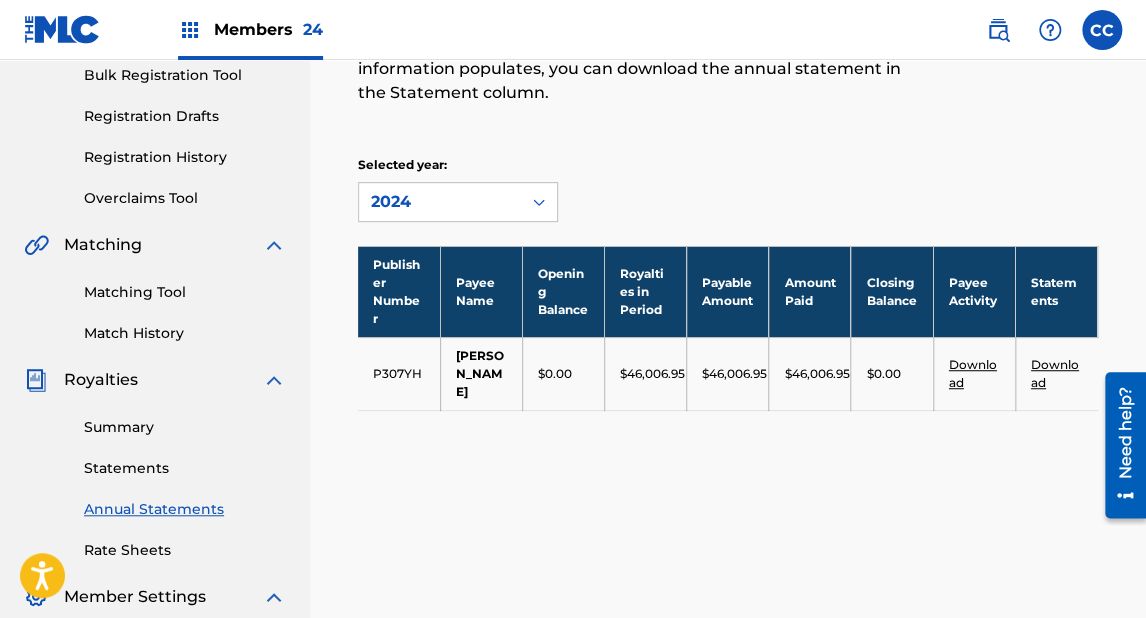 click on "Download" at bounding box center (1056, 373) 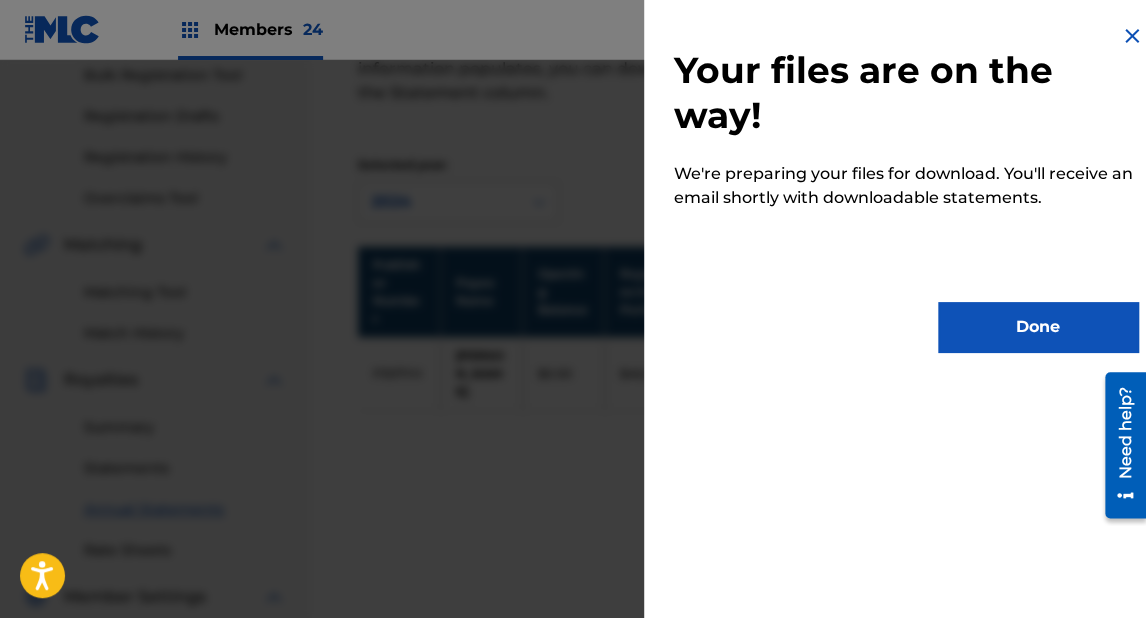 scroll, scrollTop: 0, scrollLeft: 0, axis: both 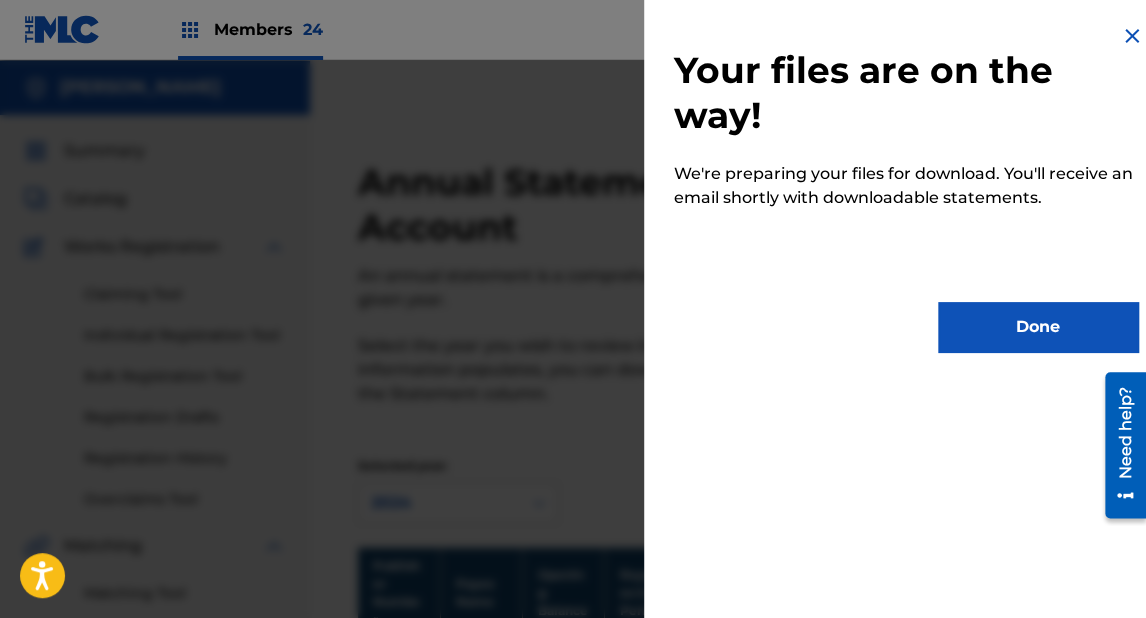 click on "Done" at bounding box center (1038, 327) 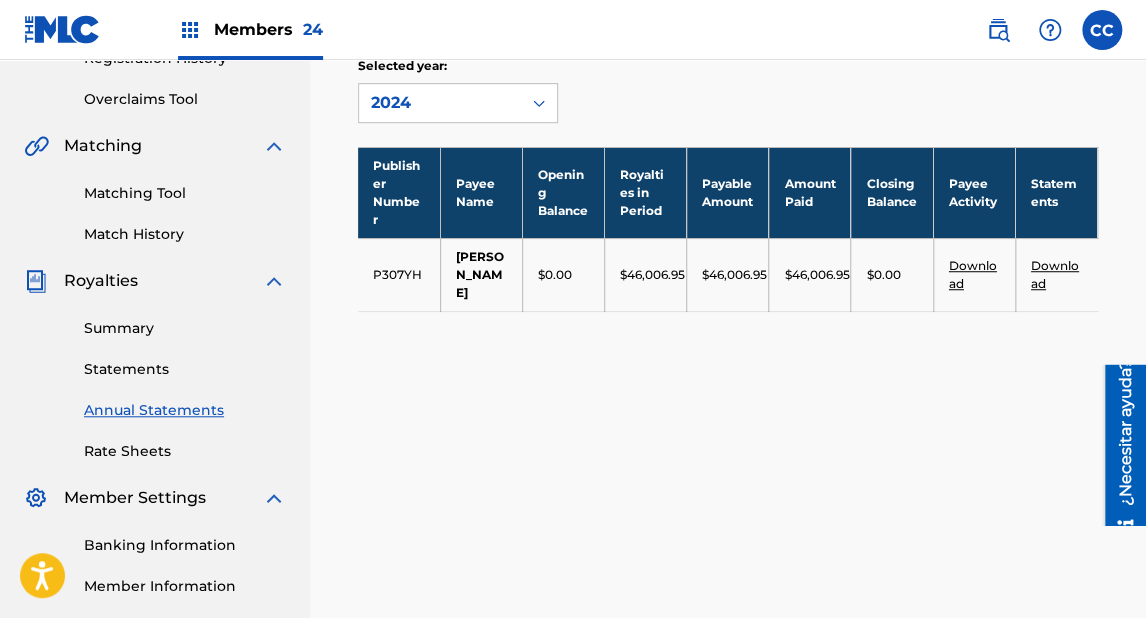 scroll, scrollTop: 480, scrollLeft: 0, axis: vertical 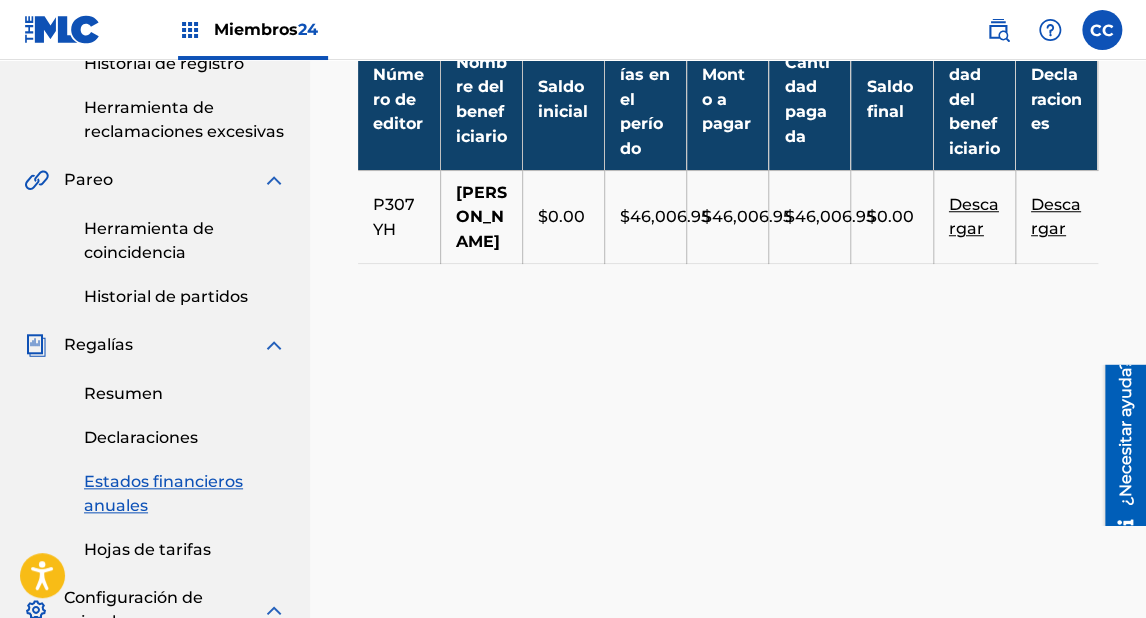 click on "Descargar" at bounding box center (974, 216) 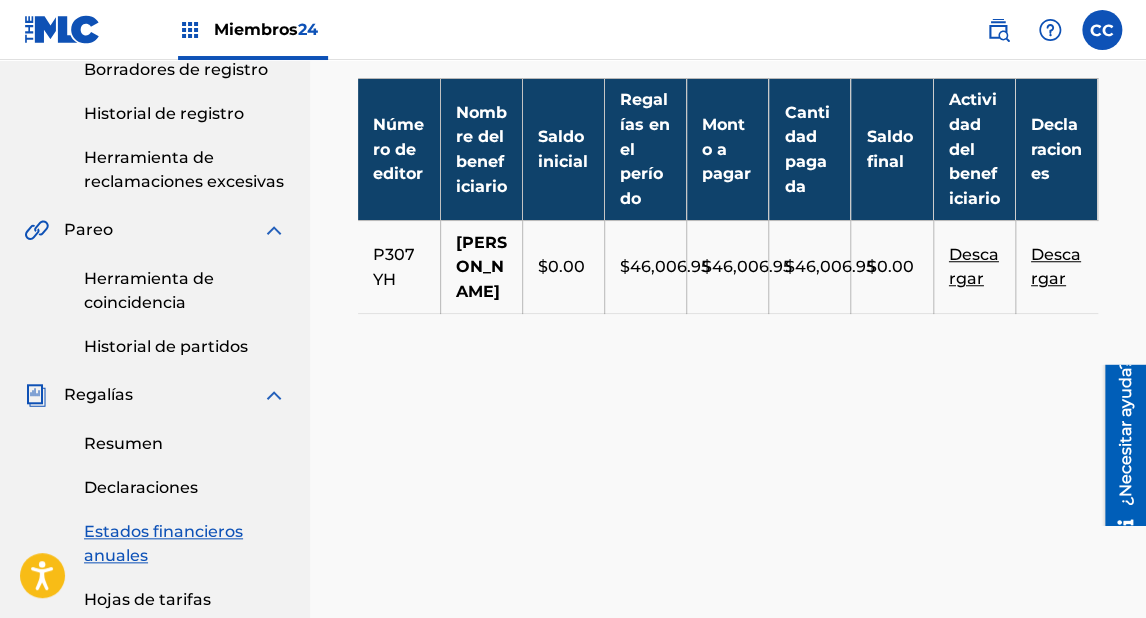 scroll, scrollTop: 432, scrollLeft: 0, axis: vertical 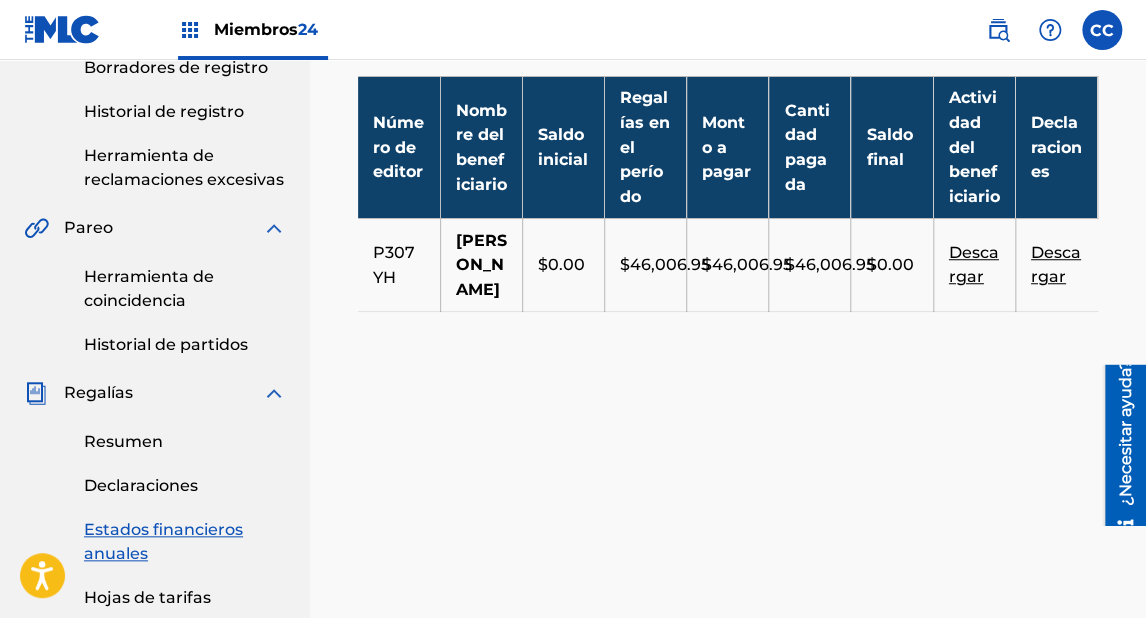 click on "Descargar" at bounding box center (1056, 265) 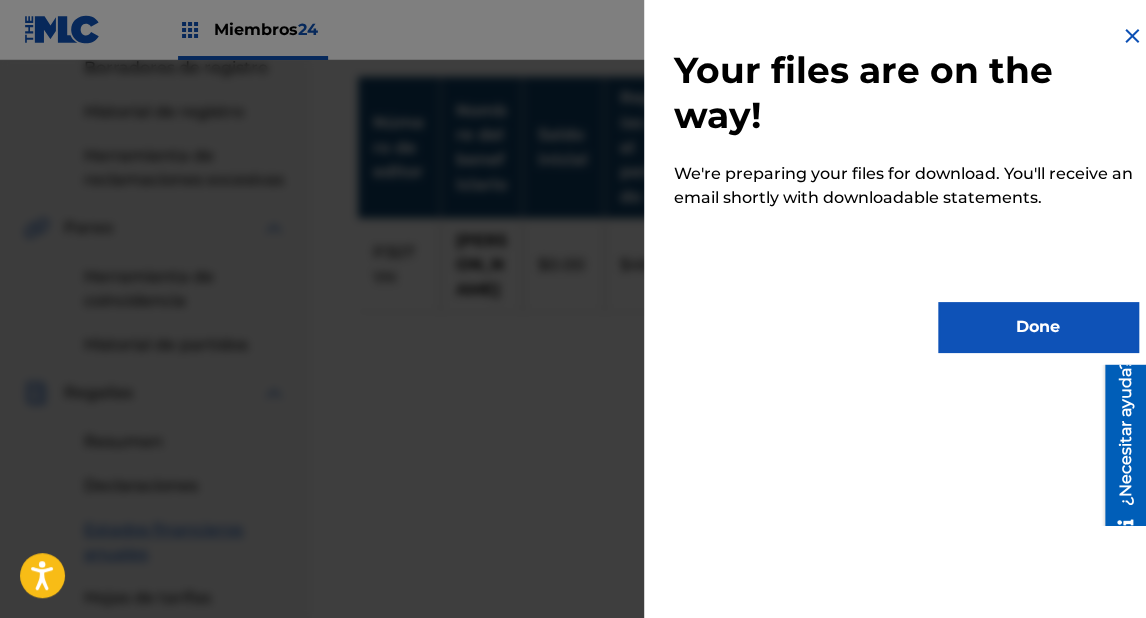 scroll, scrollTop: 0, scrollLeft: 0, axis: both 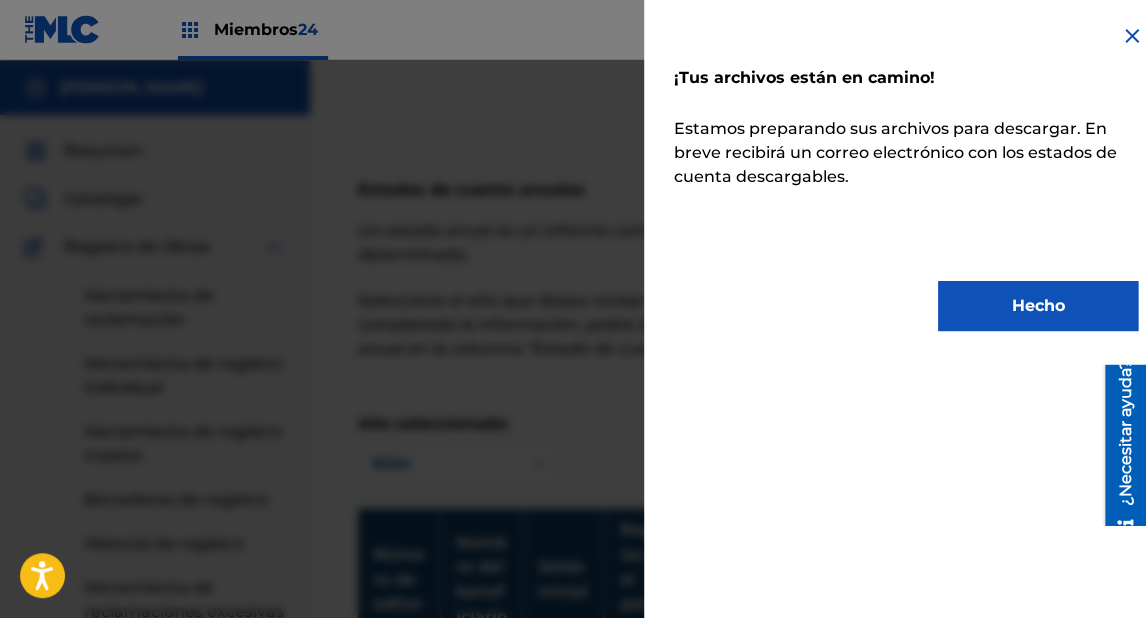 click on "Hecho" at bounding box center [1038, 306] 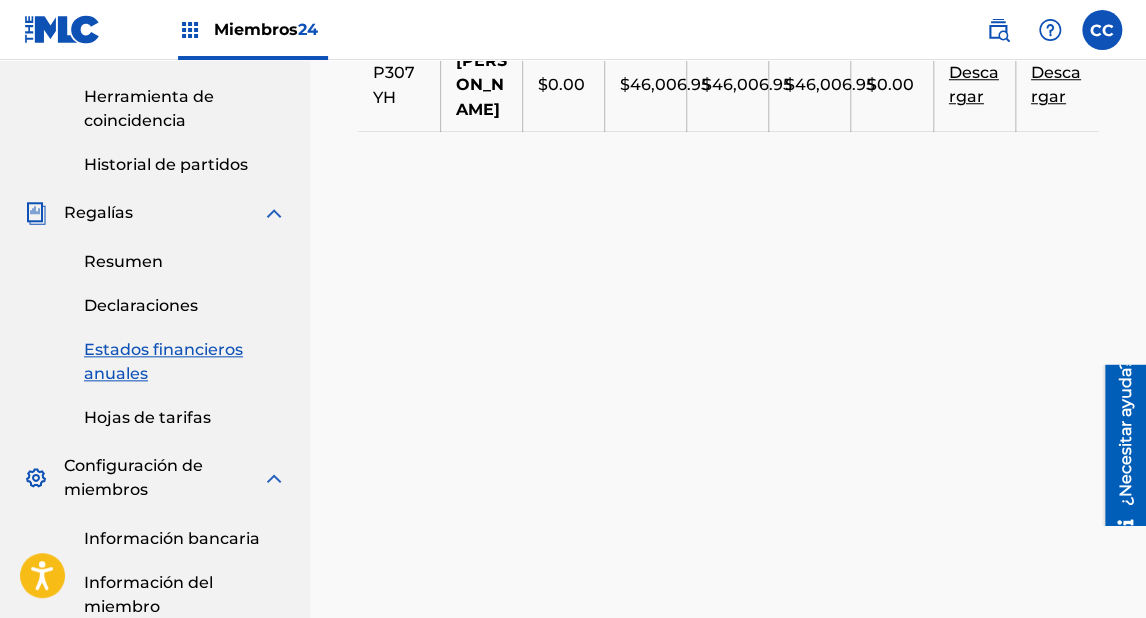 scroll, scrollTop: 640, scrollLeft: 0, axis: vertical 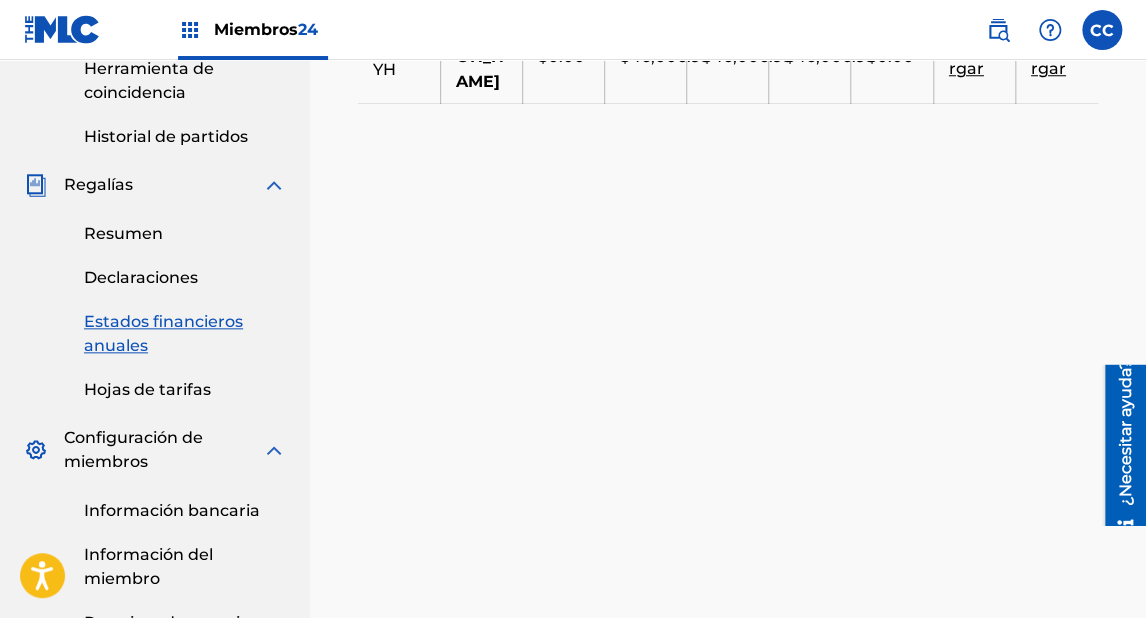 click on "Resumen" at bounding box center (123, 233) 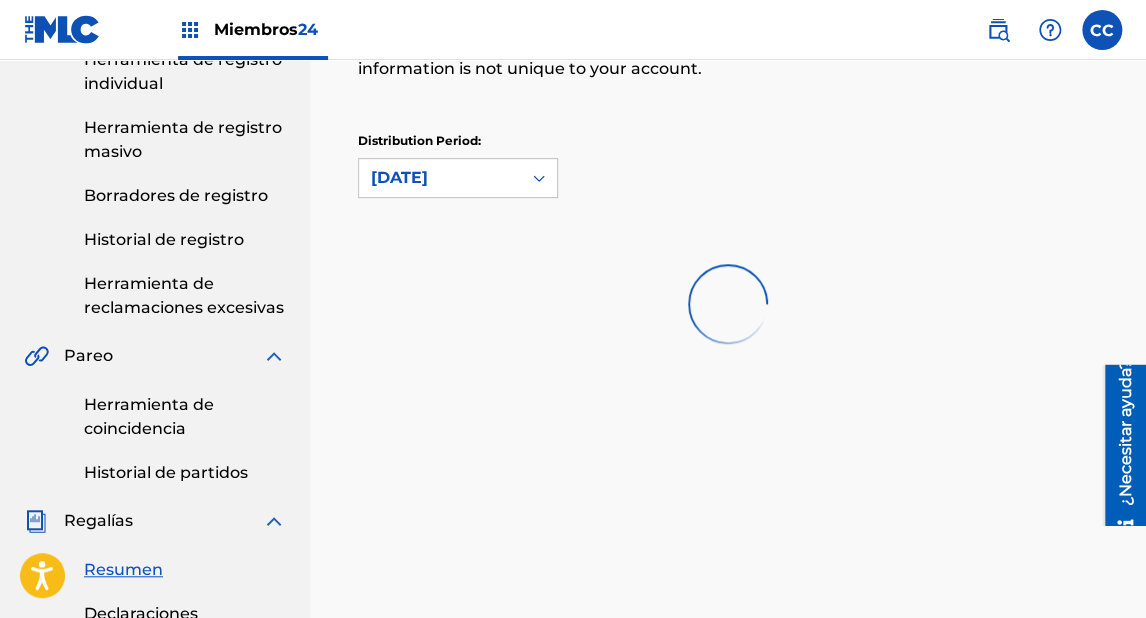 scroll, scrollTop: 320, scrollLeft: 0, axis: vertical 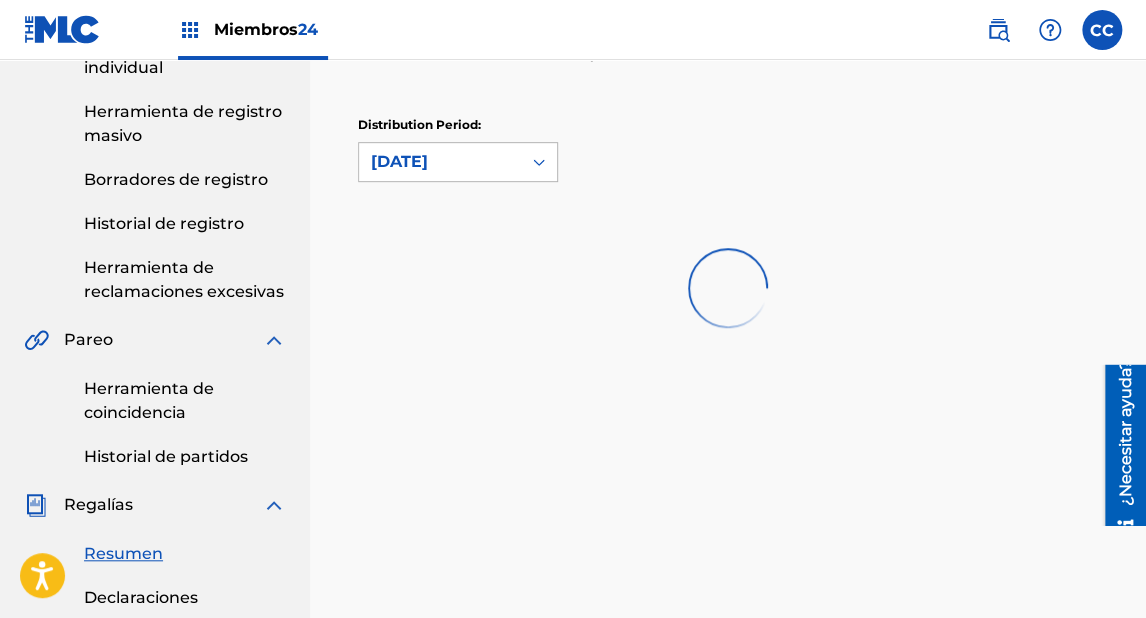 click on "[DATE]" at bounding box center (440, 162) 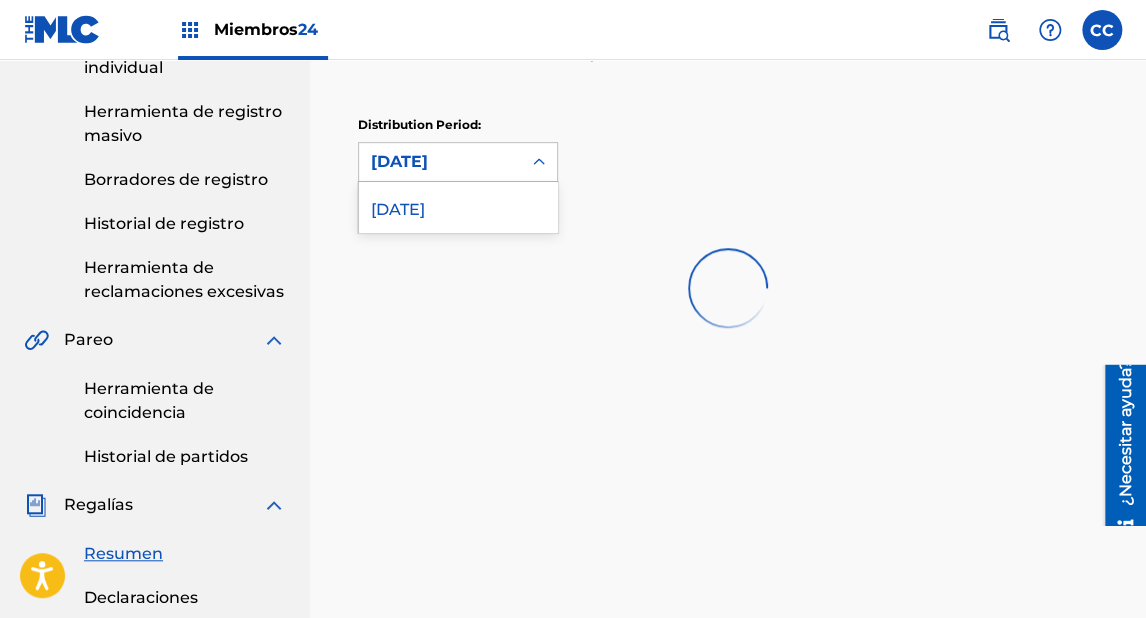 click on "[DATE]" at bounding box center [458, 207] 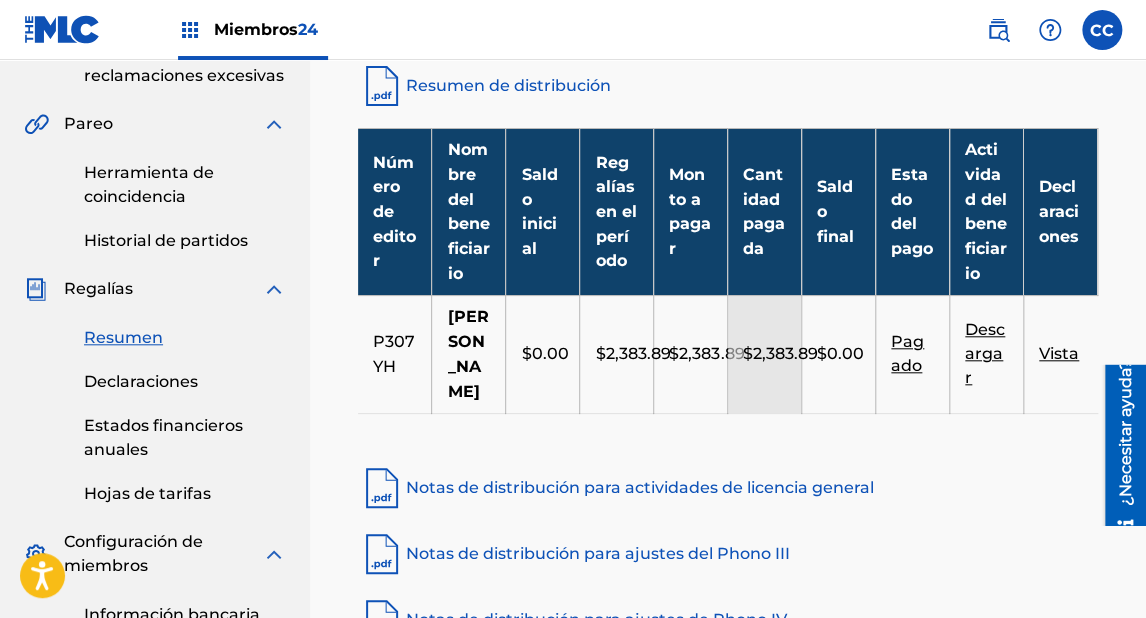 scroll, scrollTop: 560, scrollLeft: 0, axis: vertical 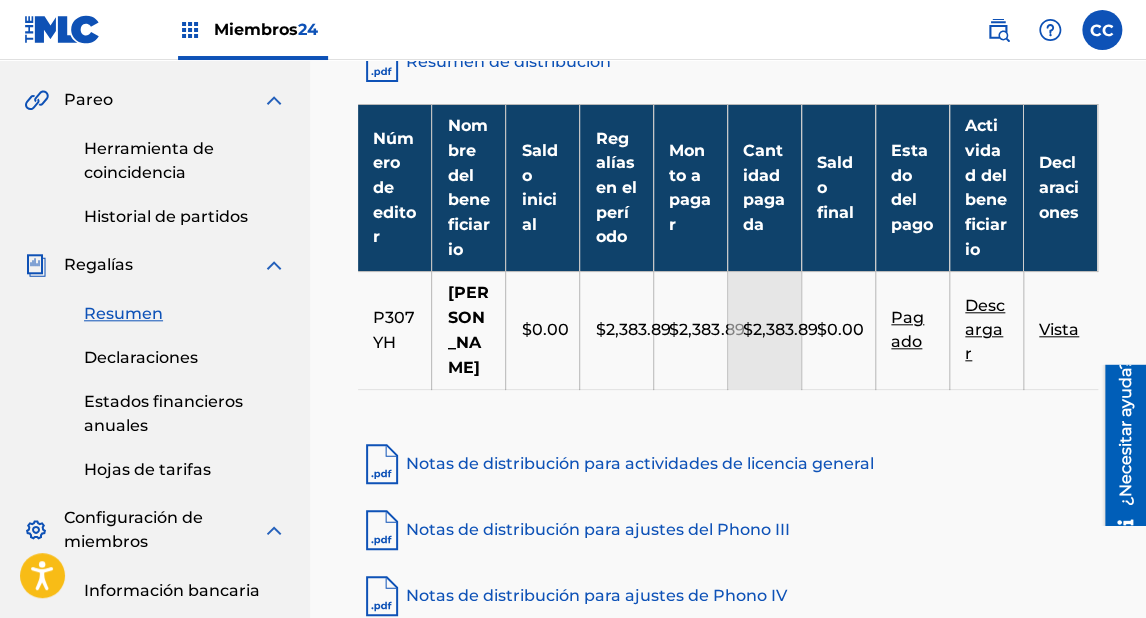 click on "Vista" at bounding box center (1059, 329) 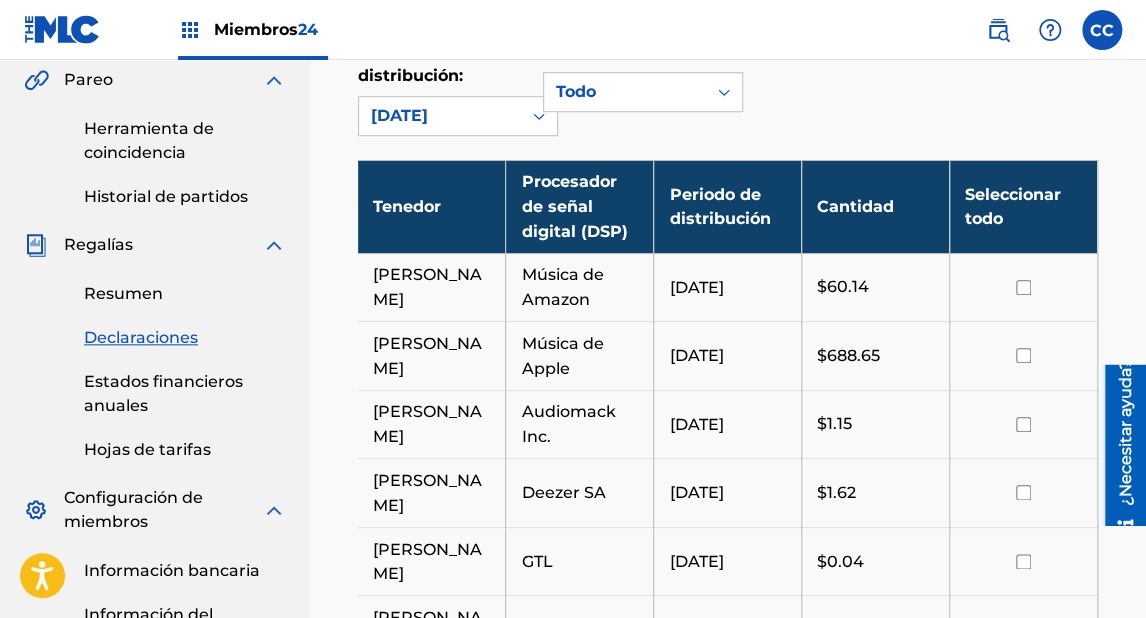 scroll, scrollTop: 640, scrollLeft: 0, axis: vertical 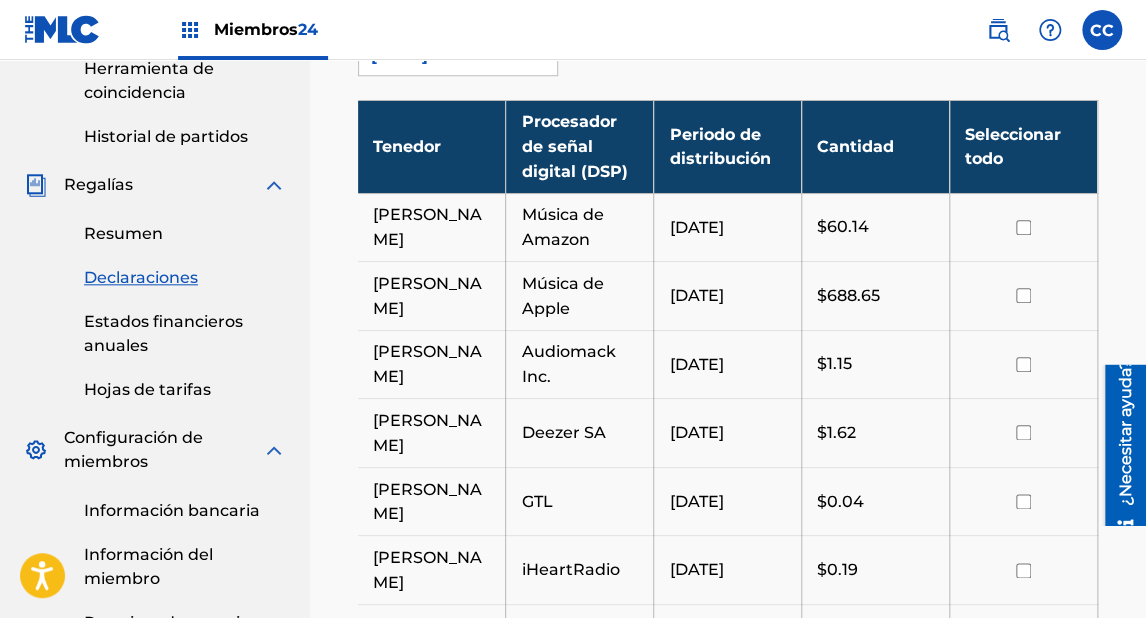click on "Estados financieros anuales" at bounding box center [163, 333] 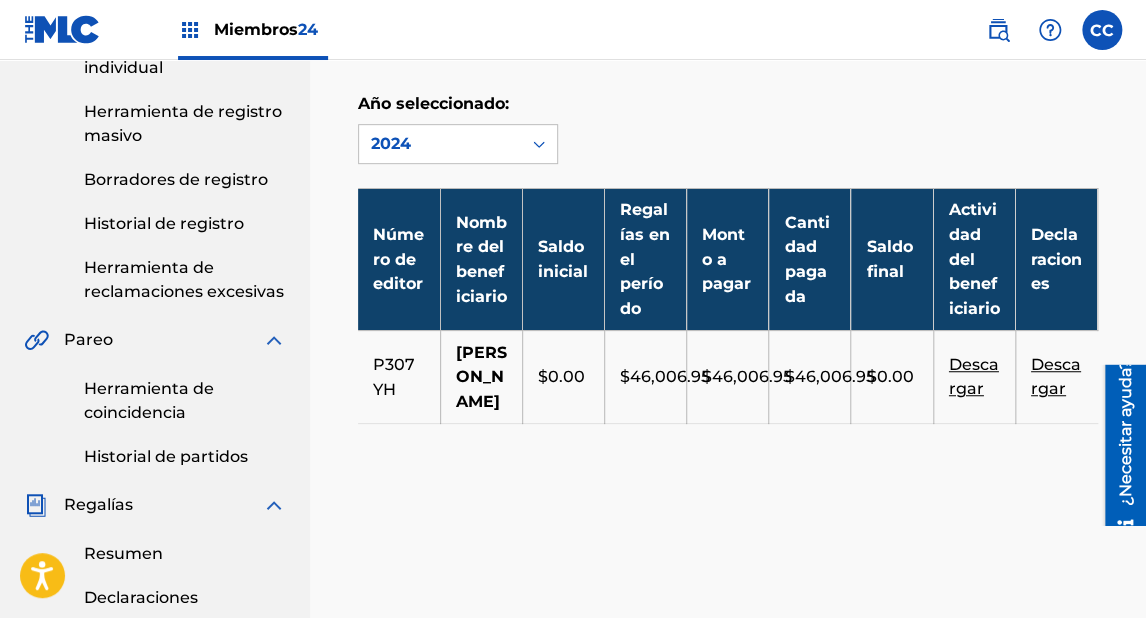 scroll, scrollTop: 400, scrollLeft: 0, axis: vertical 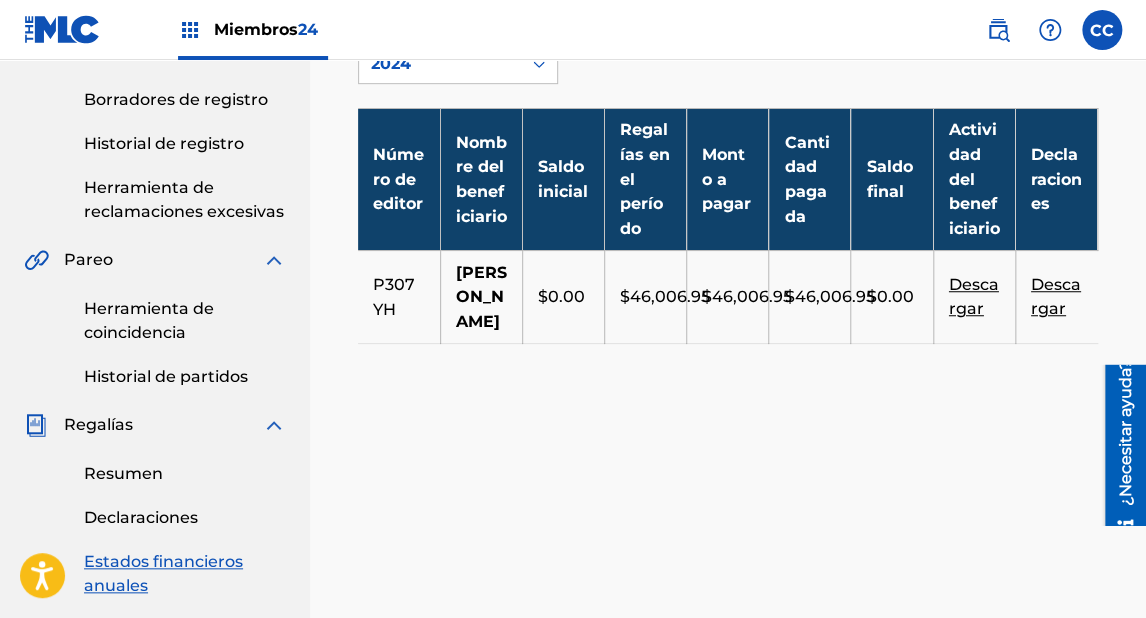 click on "Descargar" at bounding box center [1056, 296] 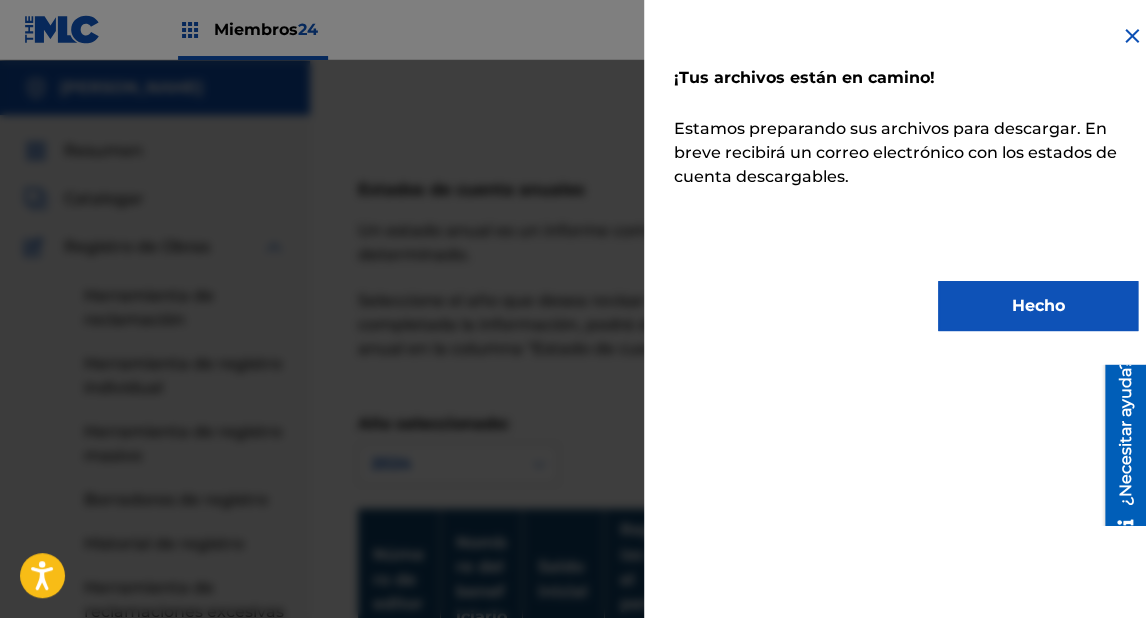 click on "Hecho" at bounding box center (1038, 305) 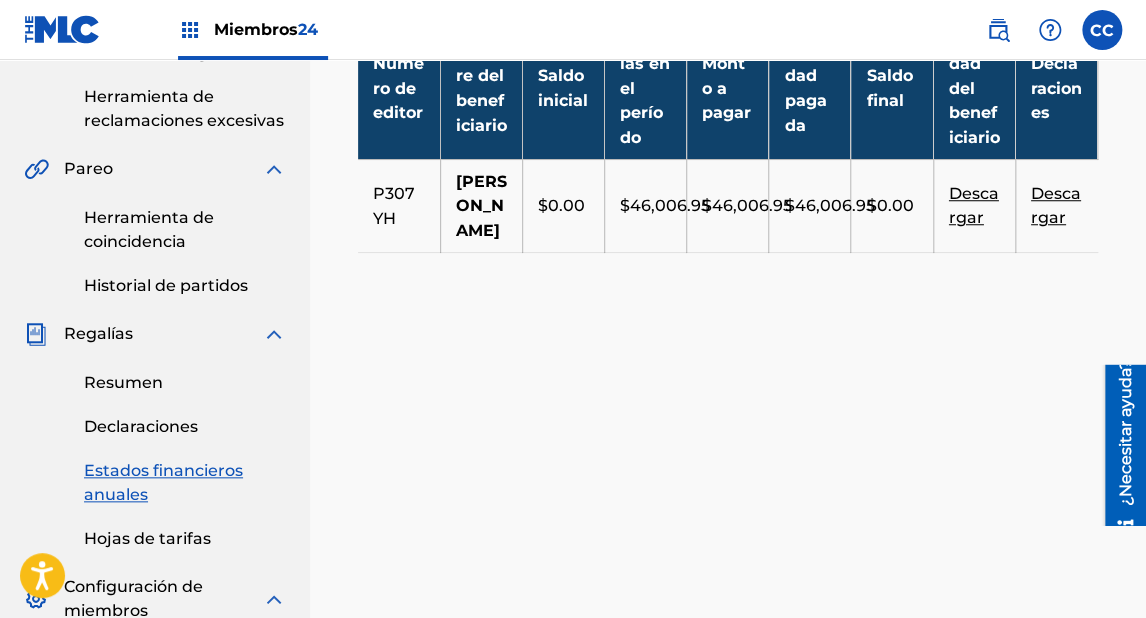 scroll, scrollTop: 560, scrollLeft: 0, axis: vertical 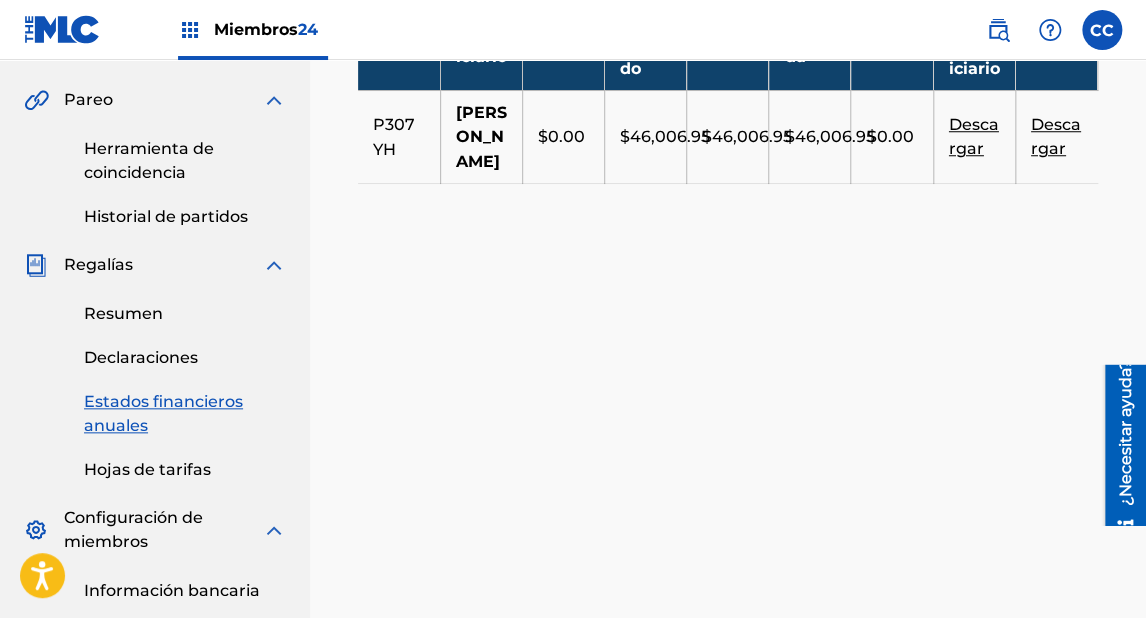 click on "Resumen" at bounding box center [123, 313] 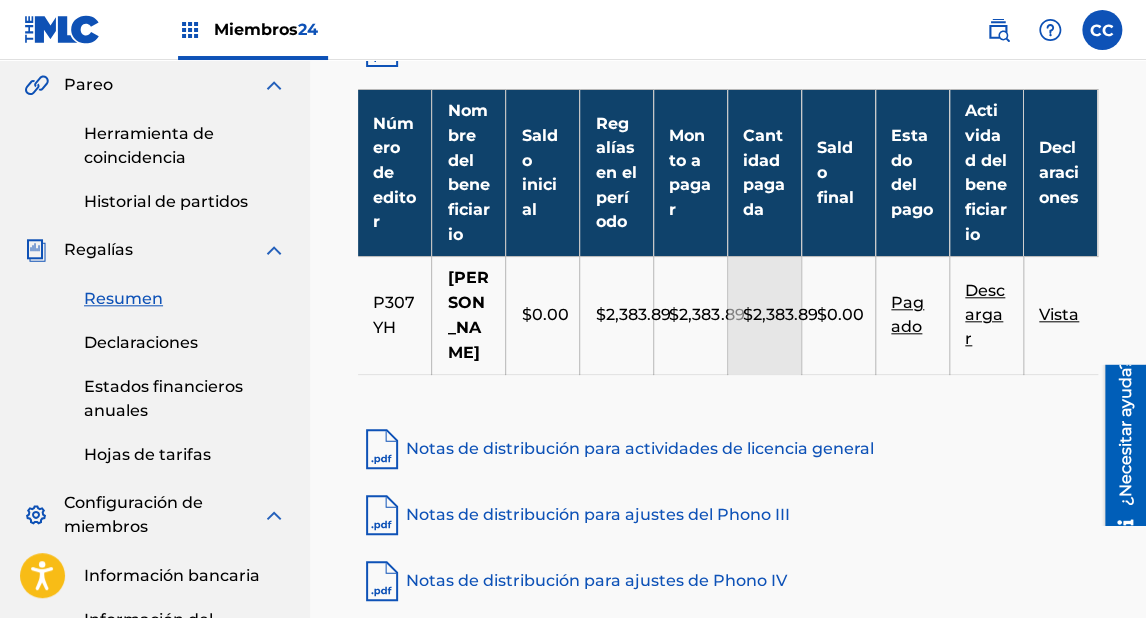 scroll, scrollTop: 560, scrollLeft: 0, axis: vertical 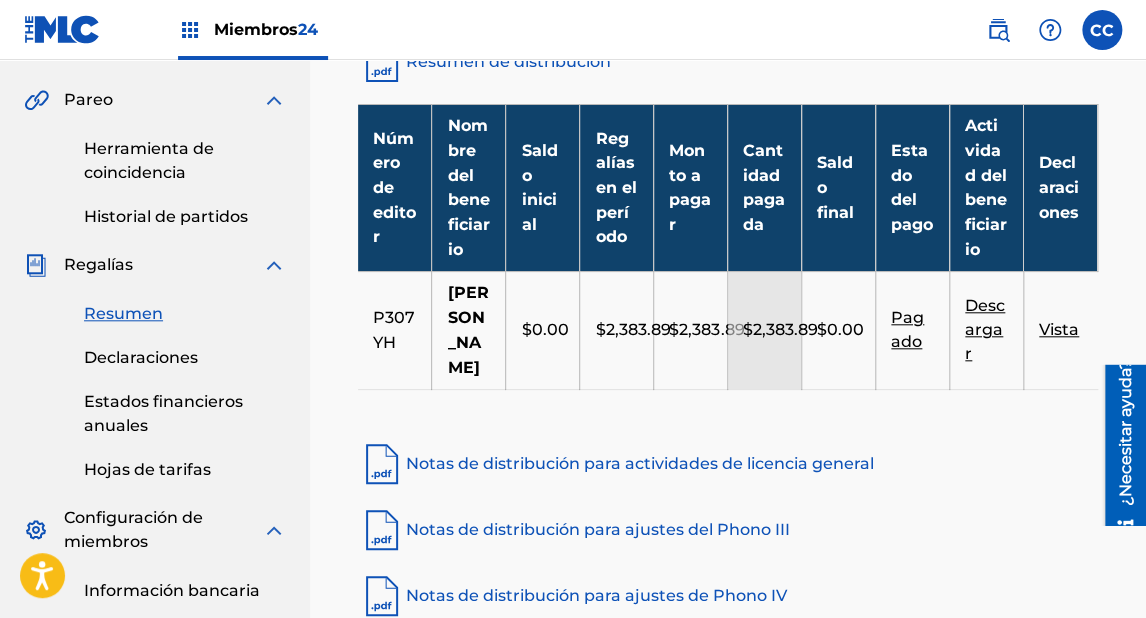 click on "Vista" at bounding box center (1059, 329) 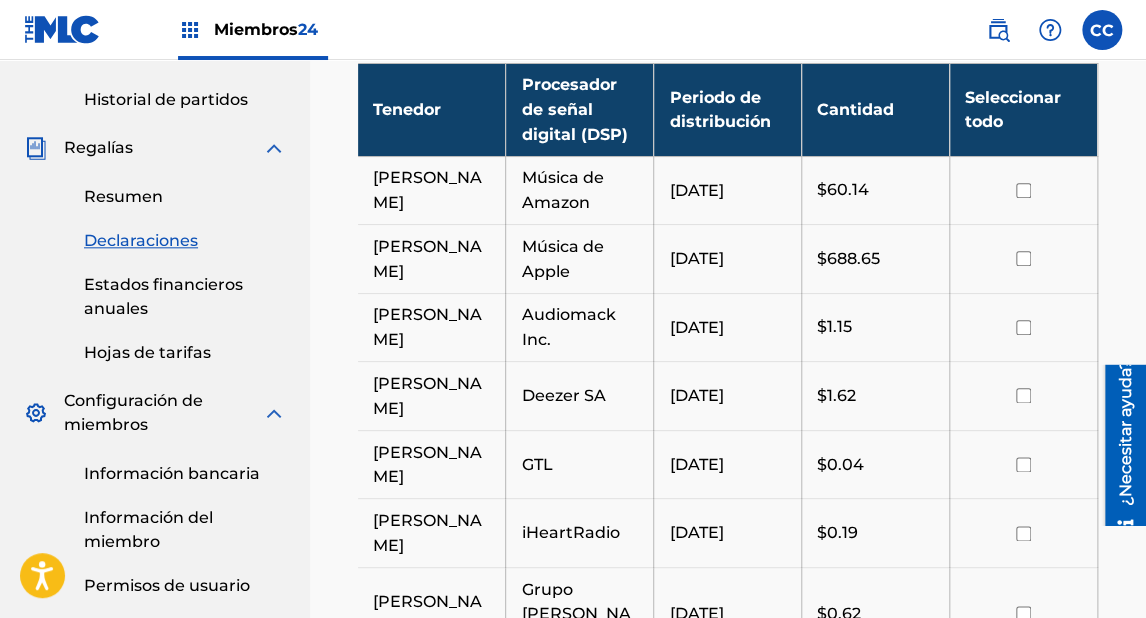 scroll, scrollTop: 640, scrollLeft: 0, axis: vertical 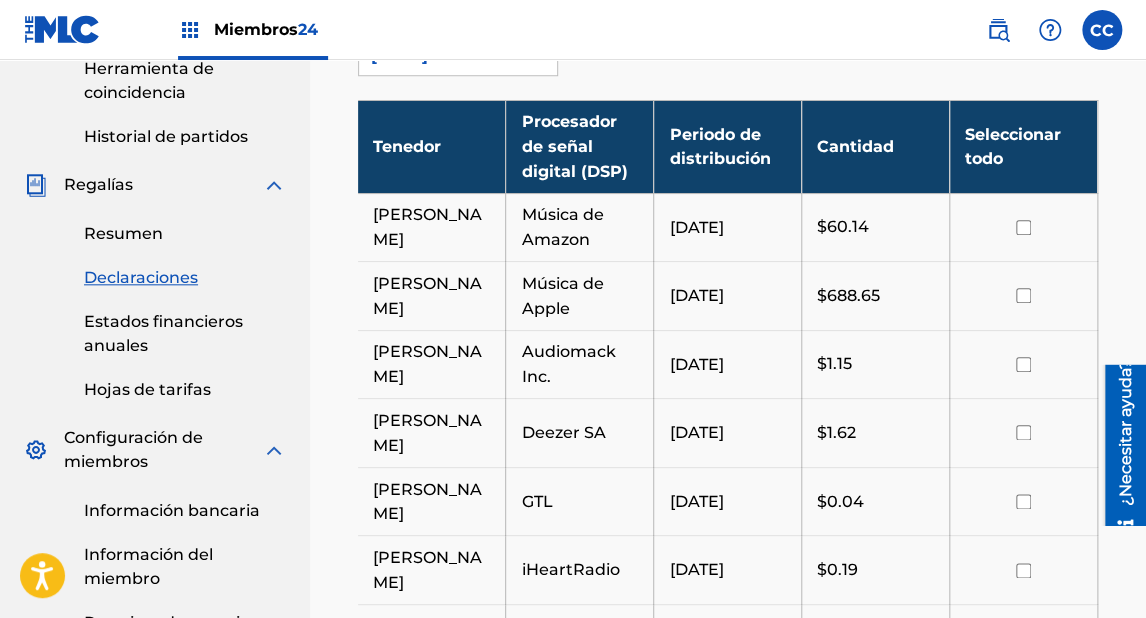 click on "Seleccionar todo" at bounding box center [1013, 146] 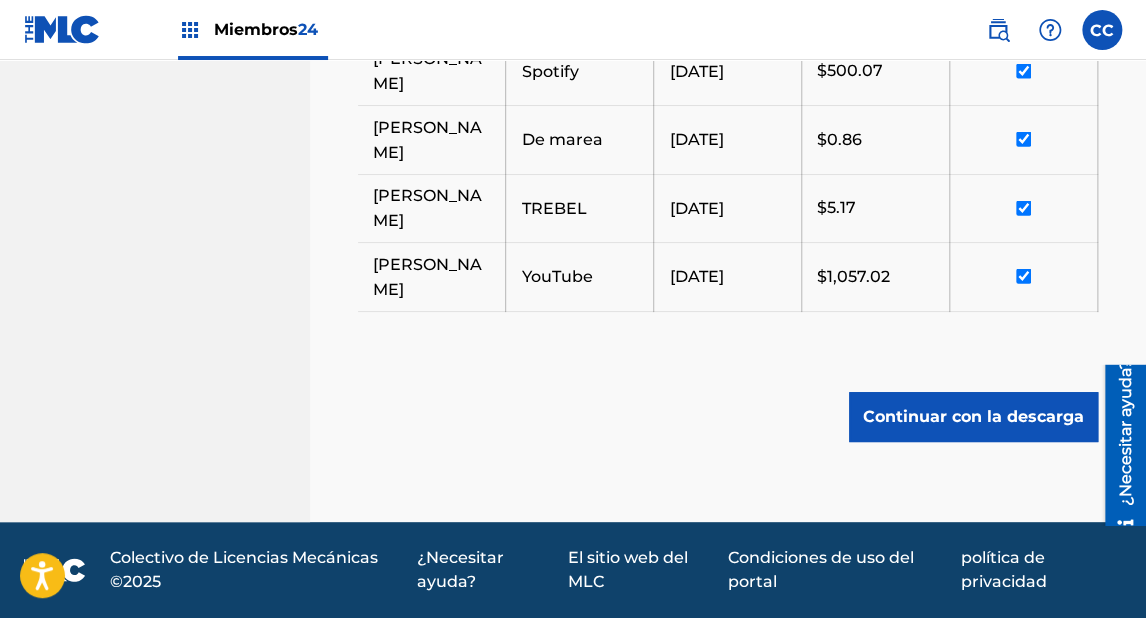 scroll, scrollTop: 1970, scrollLeft: 0, axis: vertical 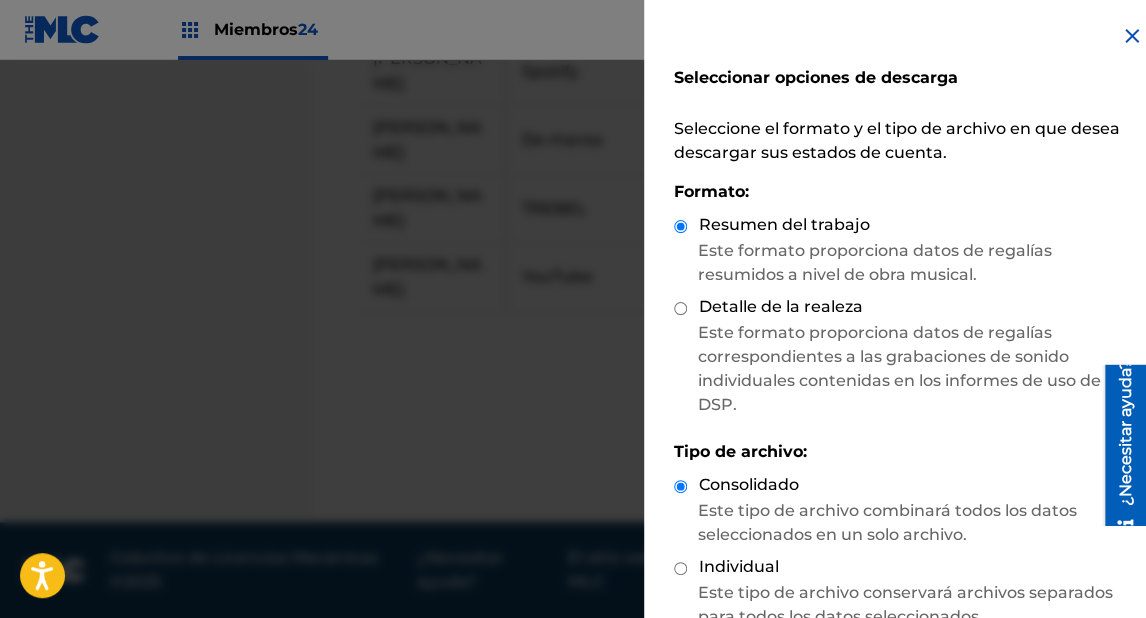 click at bounding box center [1132, 36] 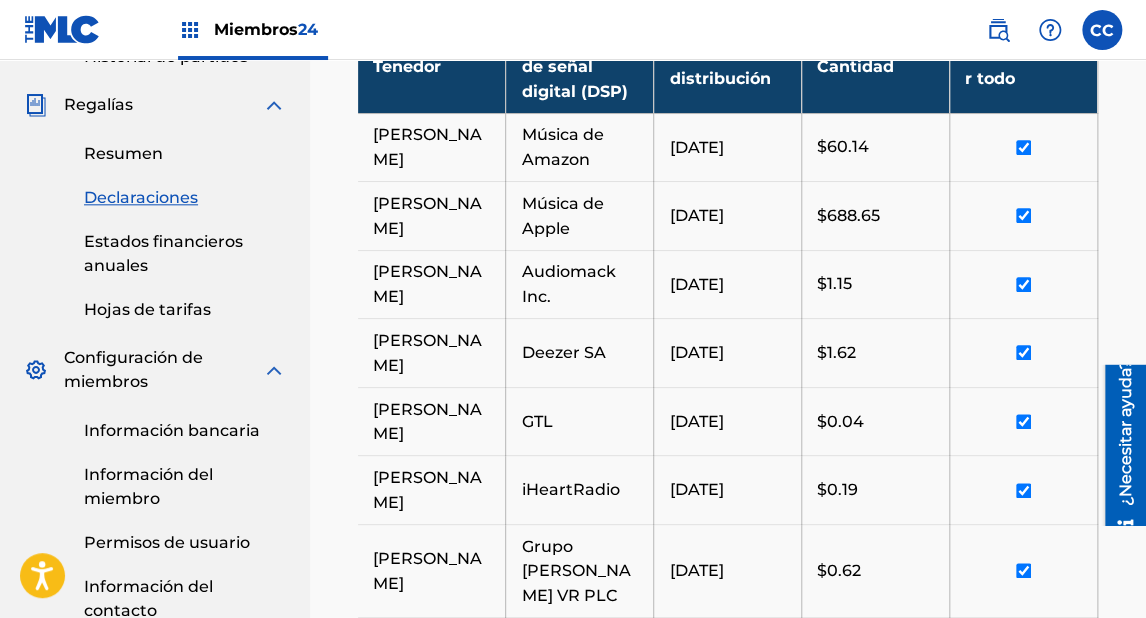 scroll, scrollTop: 640, scrollLeft: 0, axis: vertical 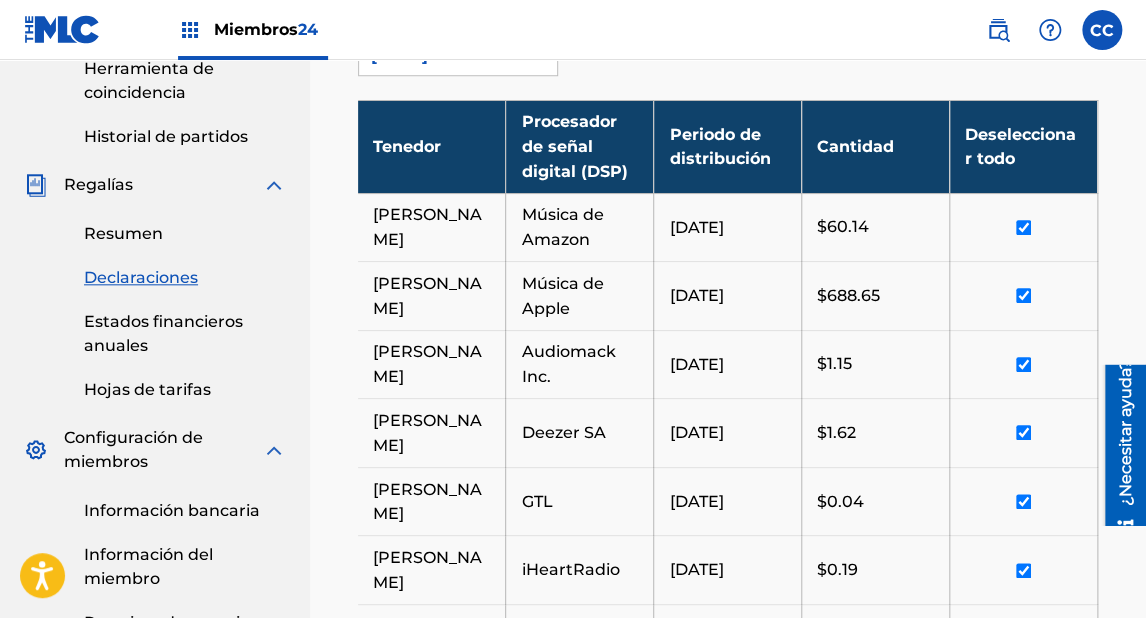 click on "Hojas de tarifas" at bounding box center (147, 389) 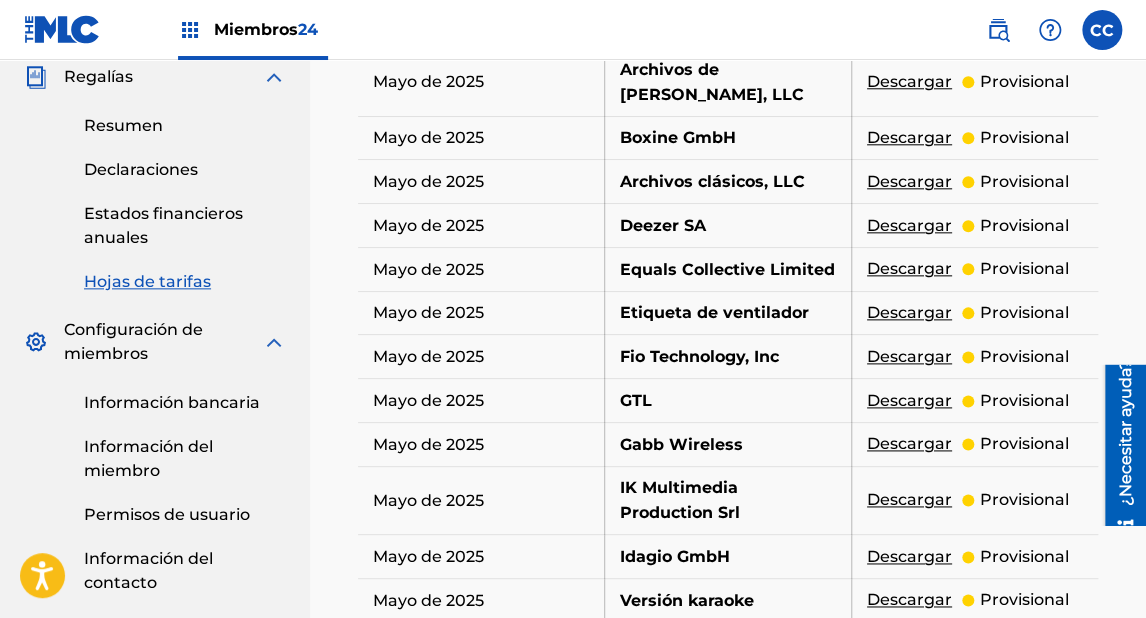 scroll, scrollTop: 720, scrollLeft: 0, axis: vertical 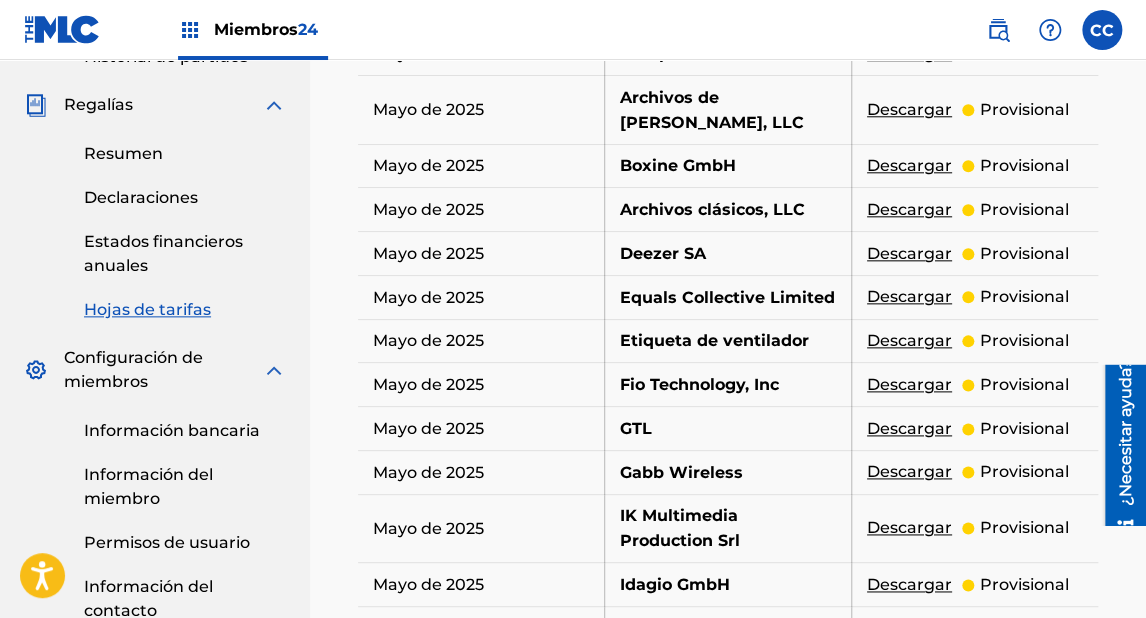 click on "Estados financieros anuales" at bounding box center (163, 253) 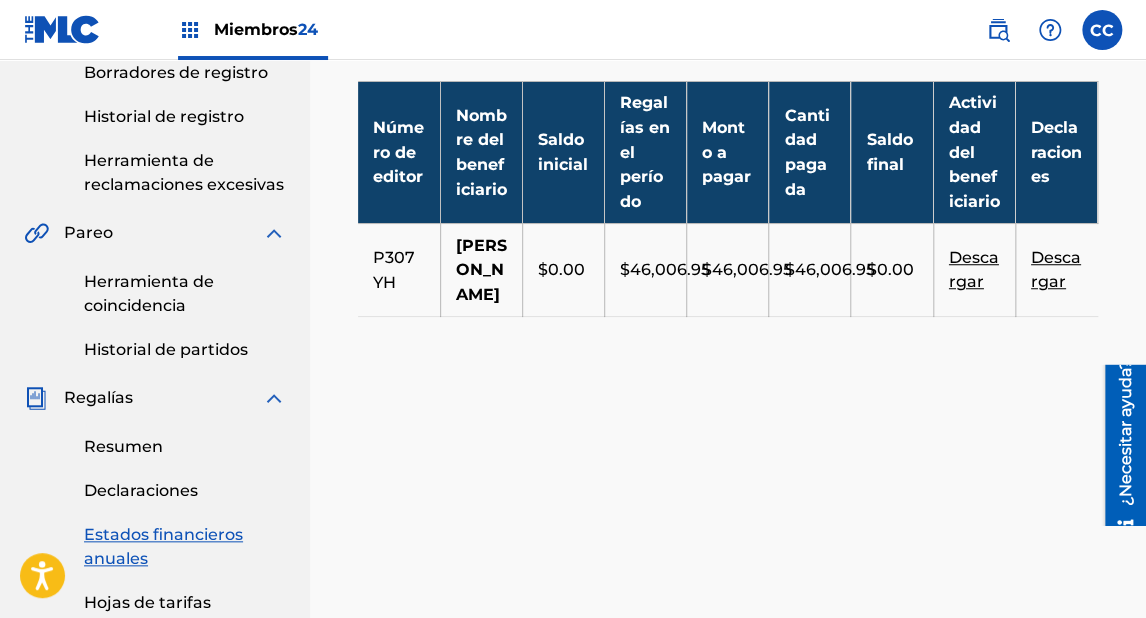 scroll, scrollTop: 400, scrollLeft: 0, axis: vertical 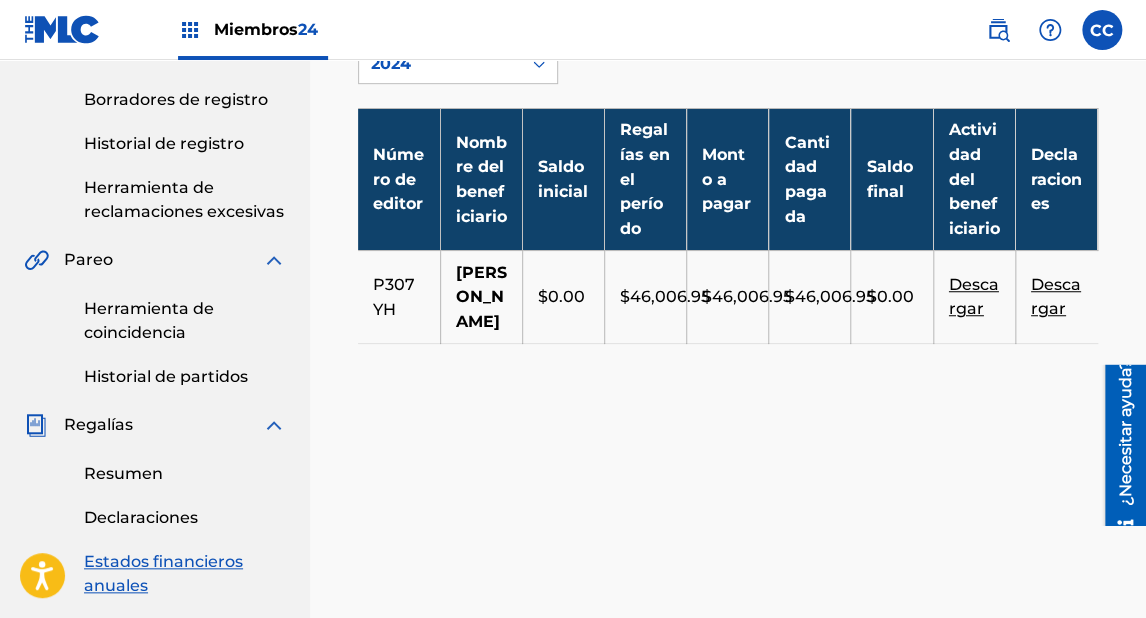 click on "Descargar" at bounding box center [1056, 297] 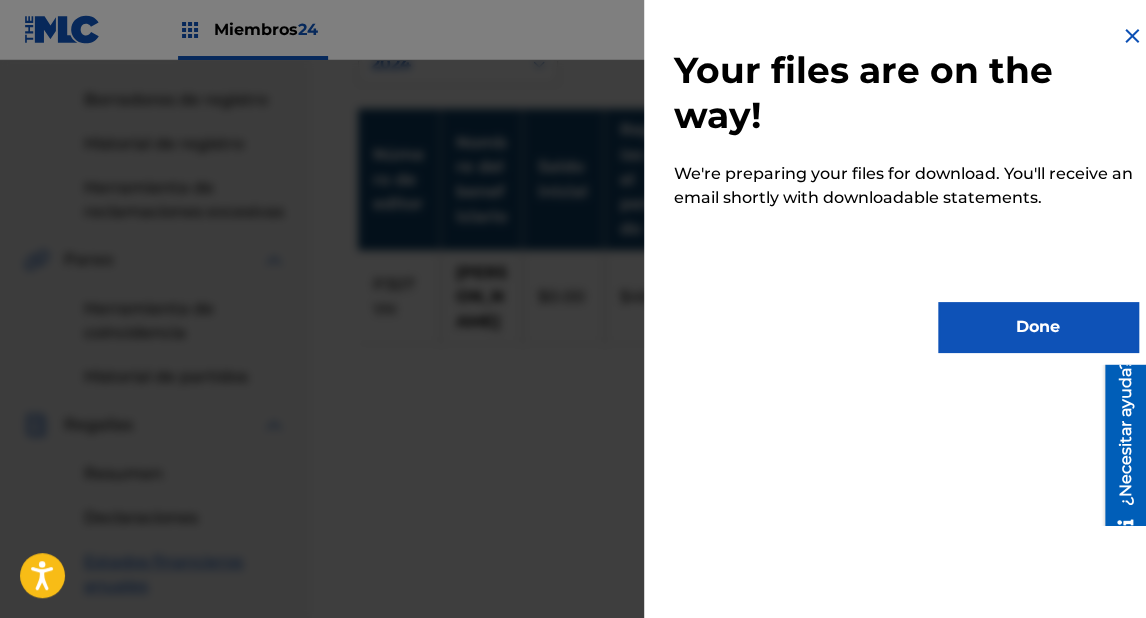 scroll, scrollTop: 0, scrollLeft: 0, axis: both 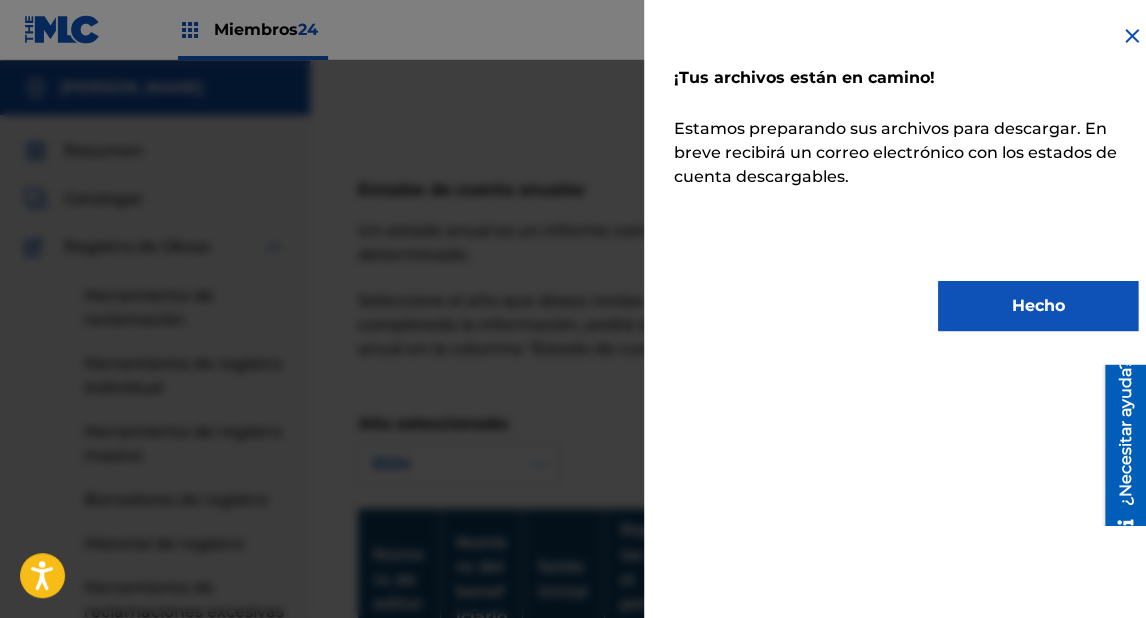 click at bounding box center (1132, 36) 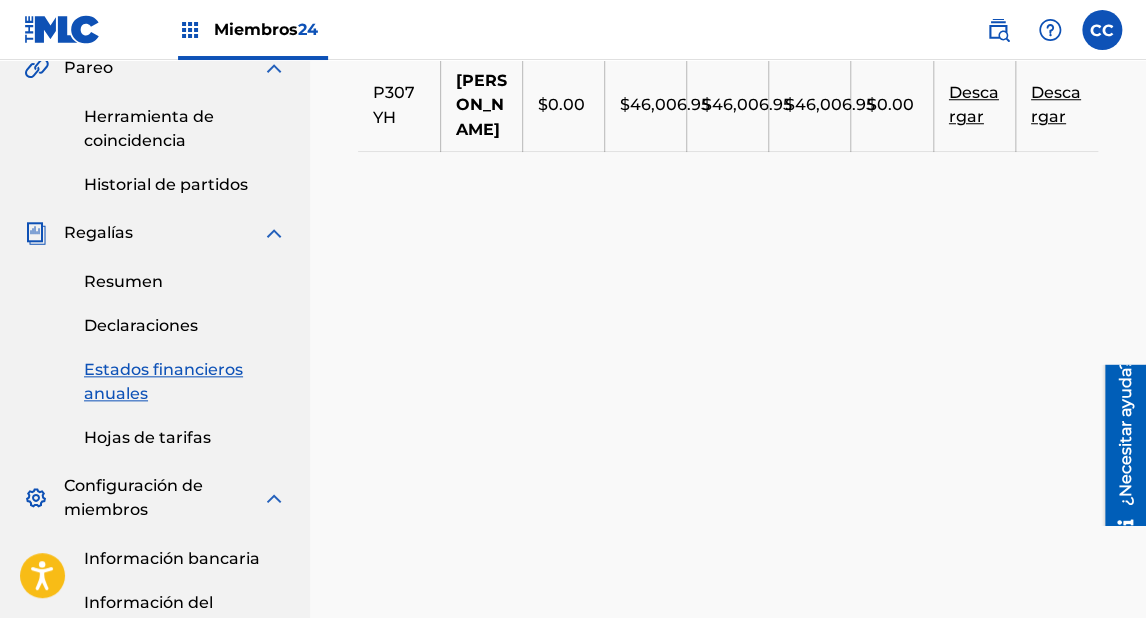 scroll, scrollTop: 640, scrollLeft: 0, axis: vertical 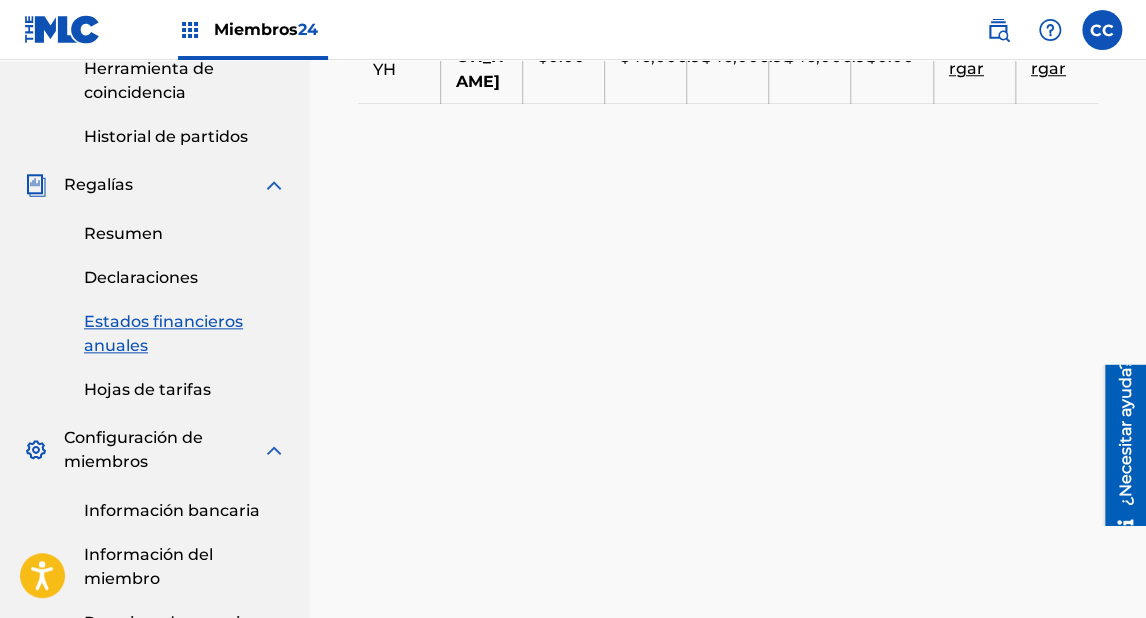 click on "Resumen" at bounding box center [123, 233] 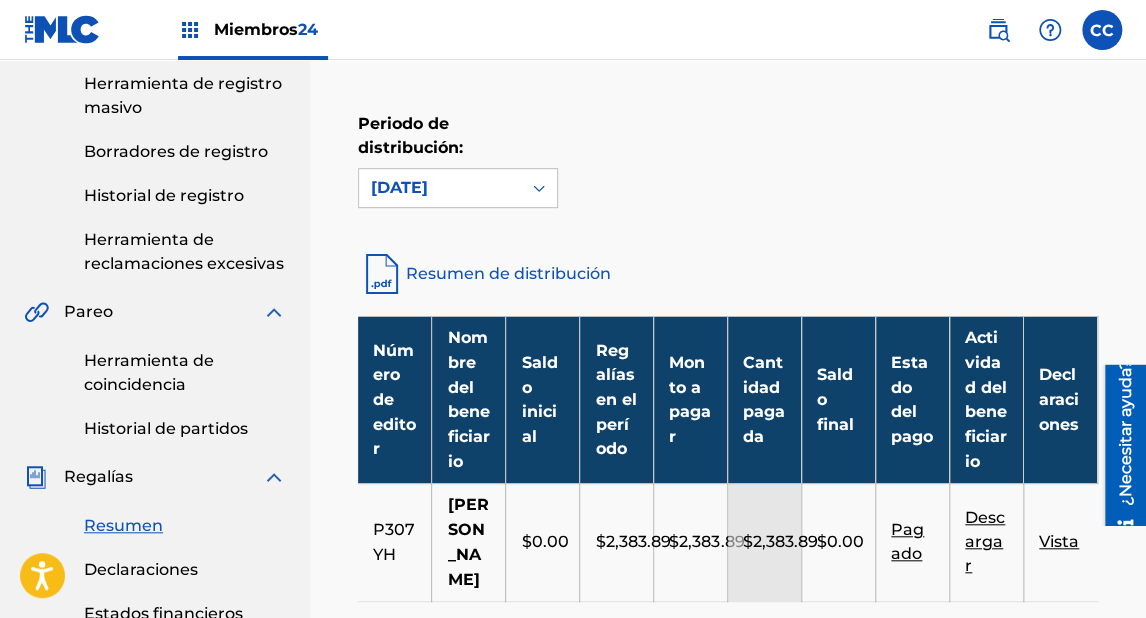 scroll, scrollTop: 320, scrollLeft: 0, axis: vertical 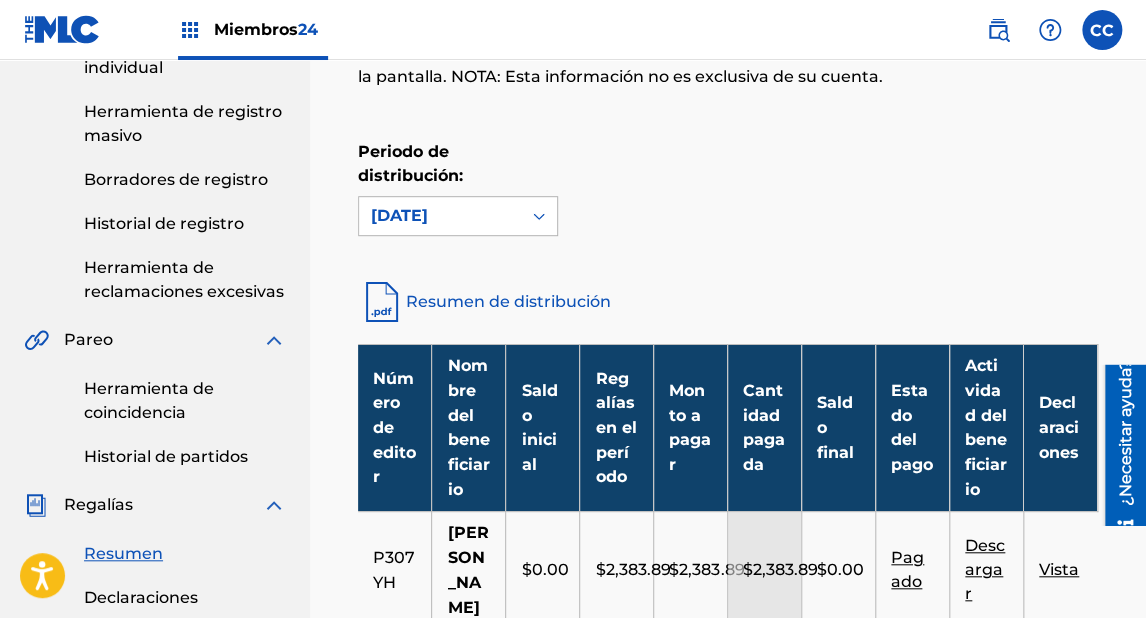 click on "[DATE]" at bounding box center (399, 215) 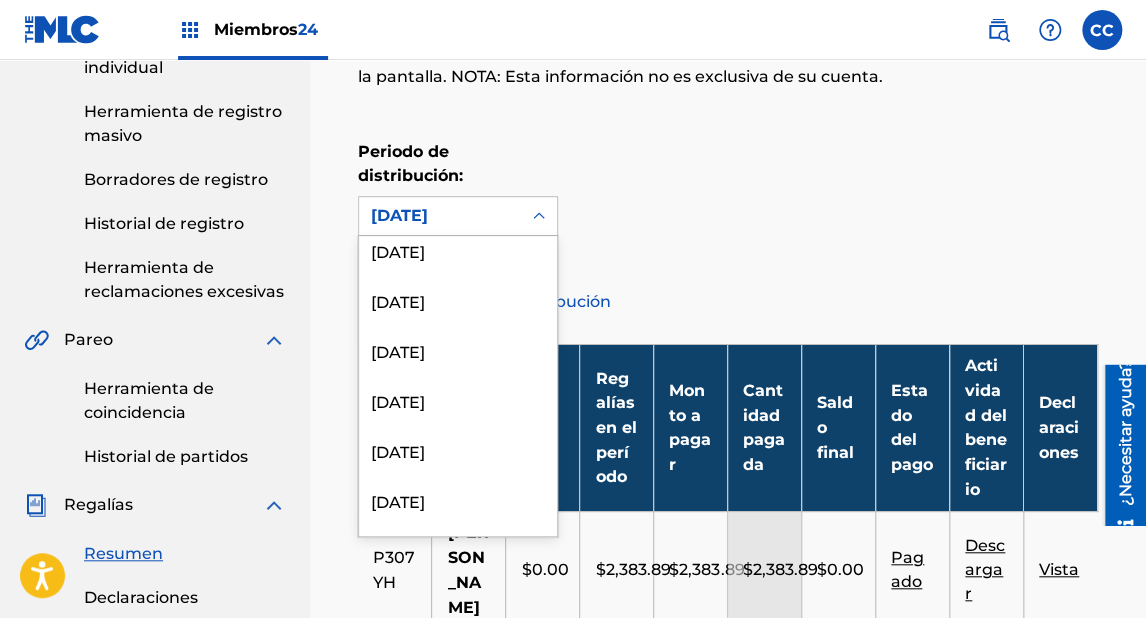 scroll, scrollTop: 400, scrollLeft: 0, axis: vertical 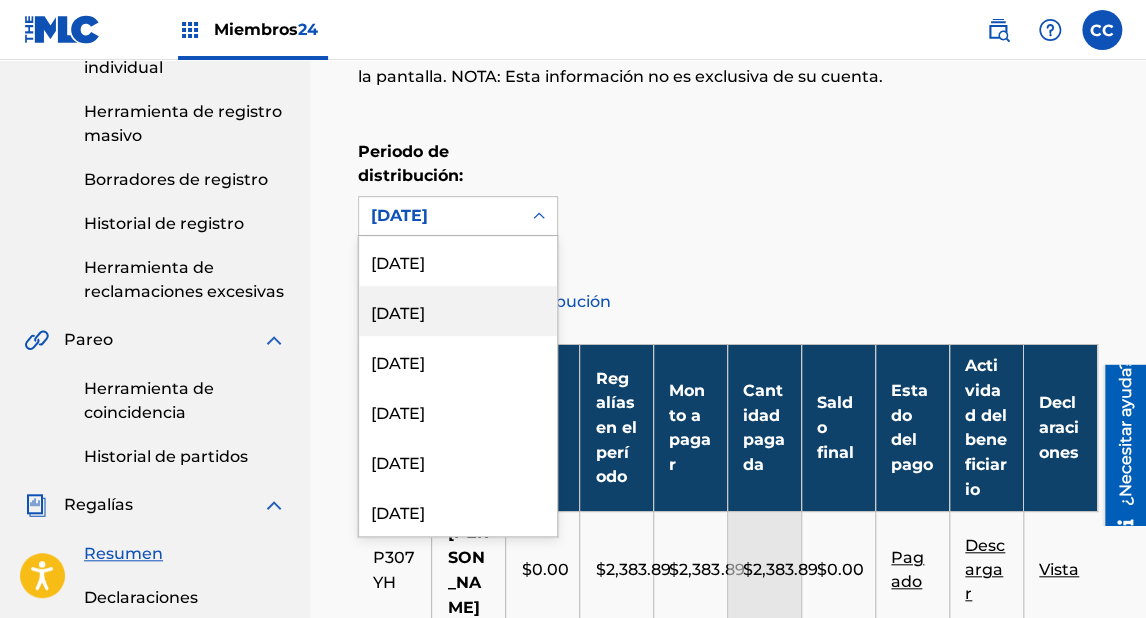 click on "[DATE]" at bounding box center [398, 313] 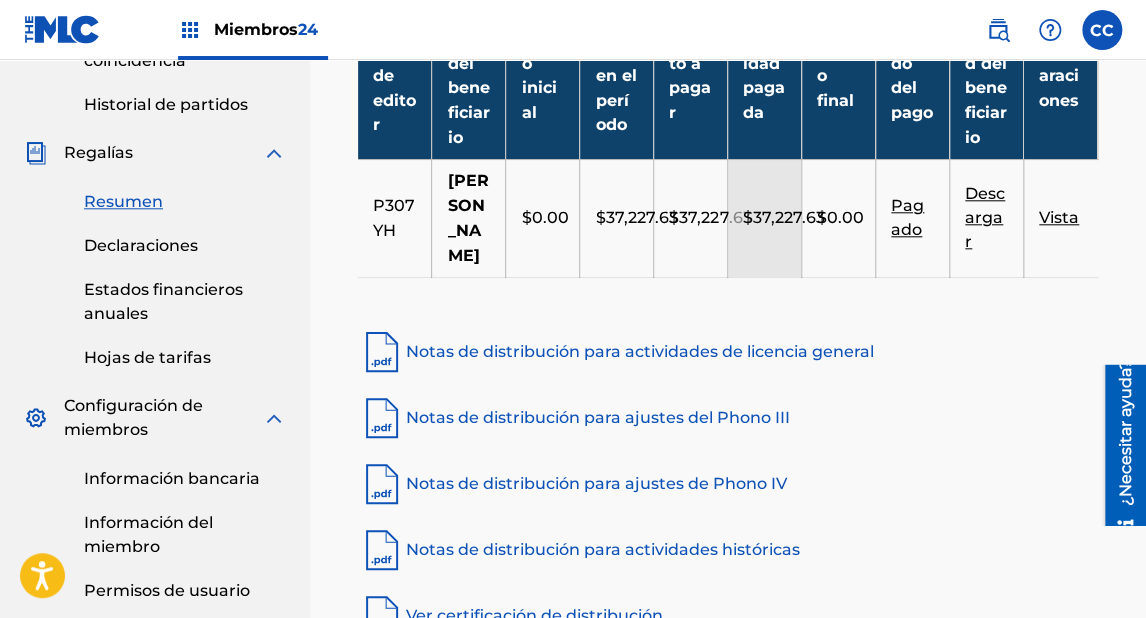 scroll, scrollTop: 592, scrollLeft: 0, axis: vertical 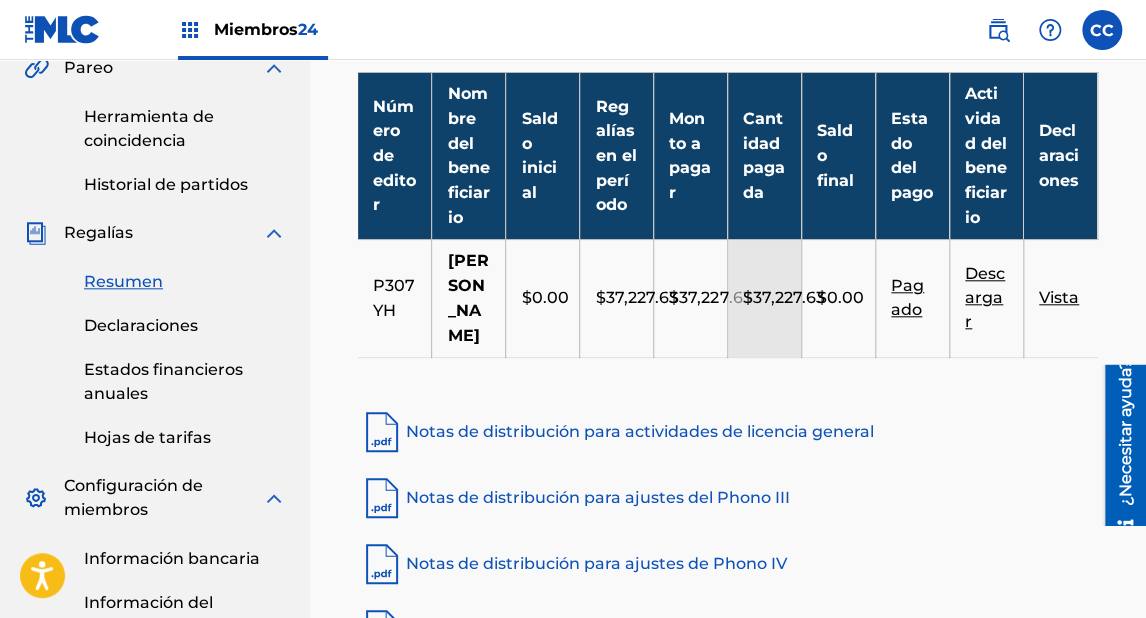 click on "Descargar" at bounding box center [985, 297] 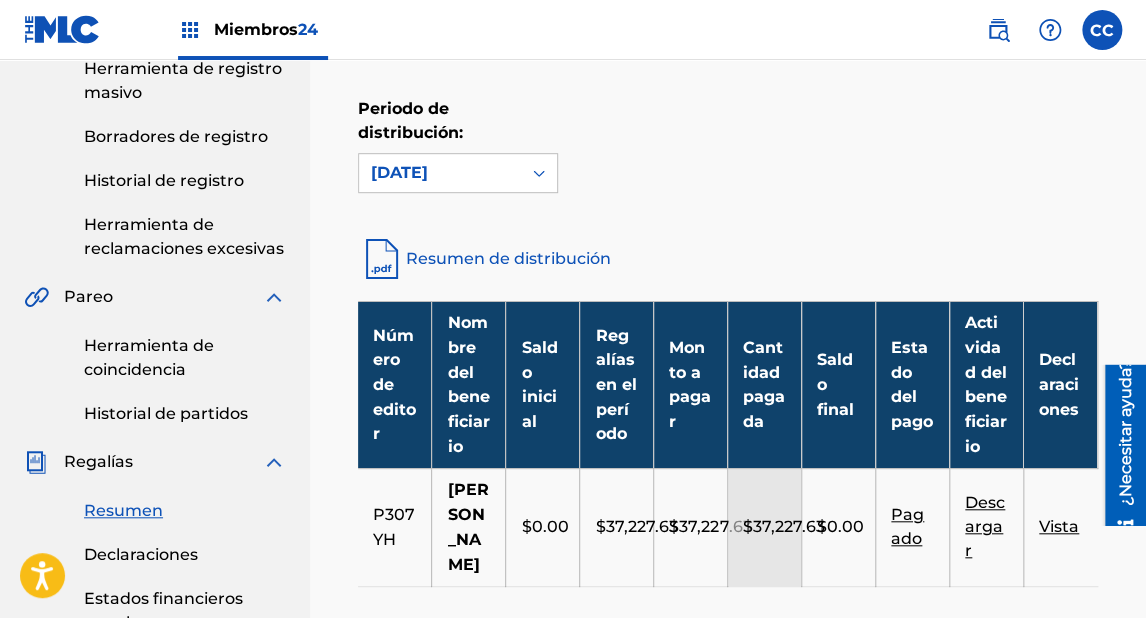 scroll, scrollTop: 352, scrollLeft: 0, axis: vertical 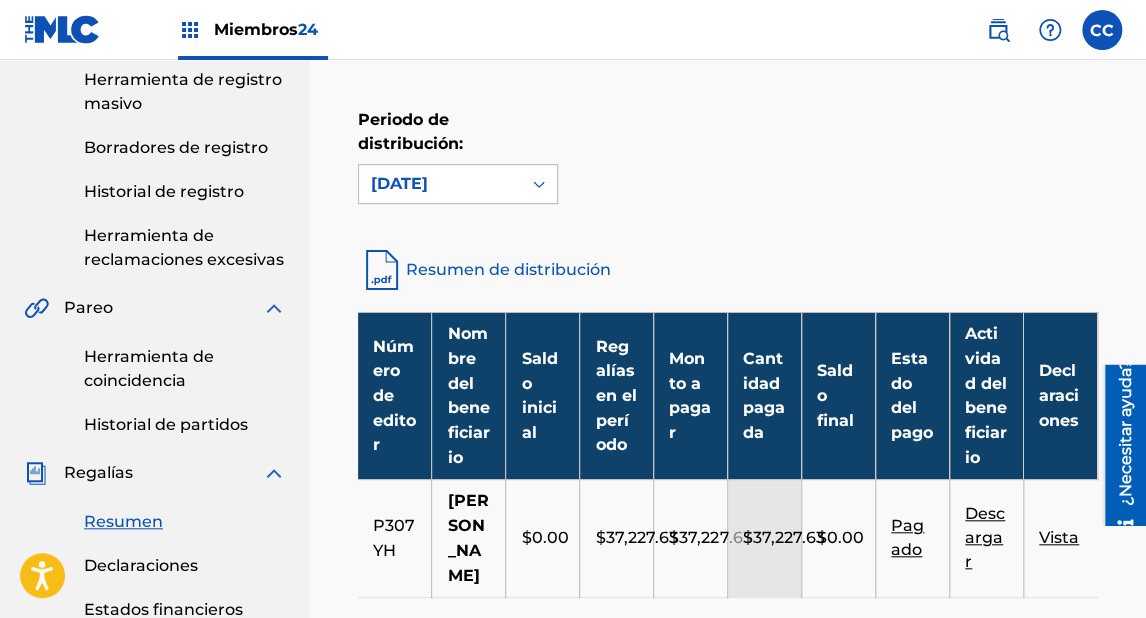 click on "[DATE]" at bounding box center [399, 183] 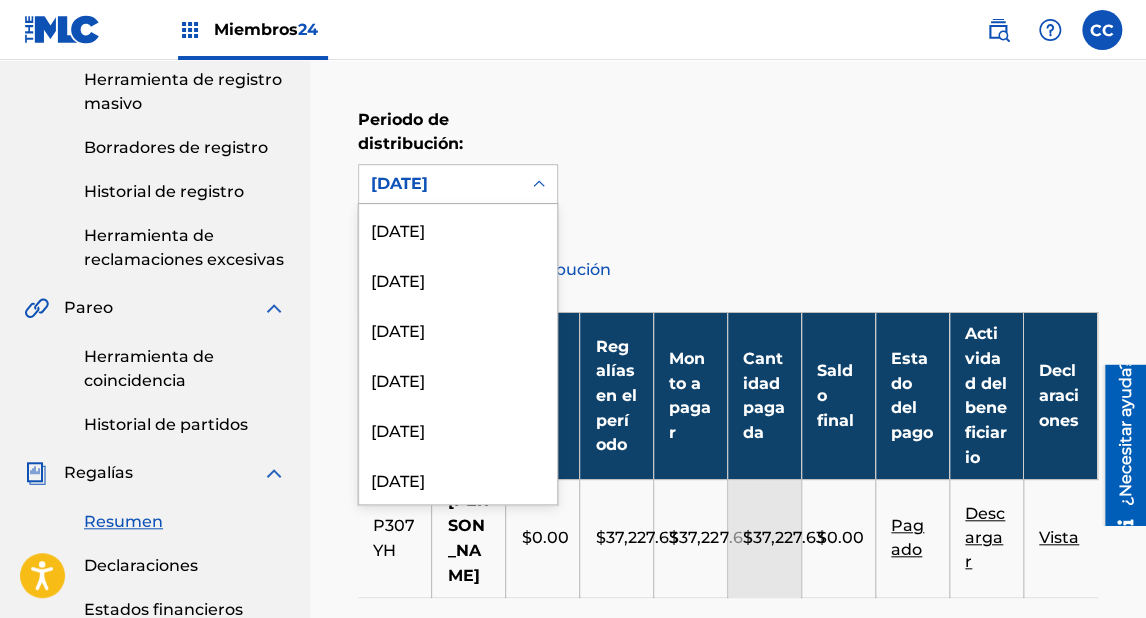 scroll, scrollTop: 216, scrollLeft: 0, axis: vertical 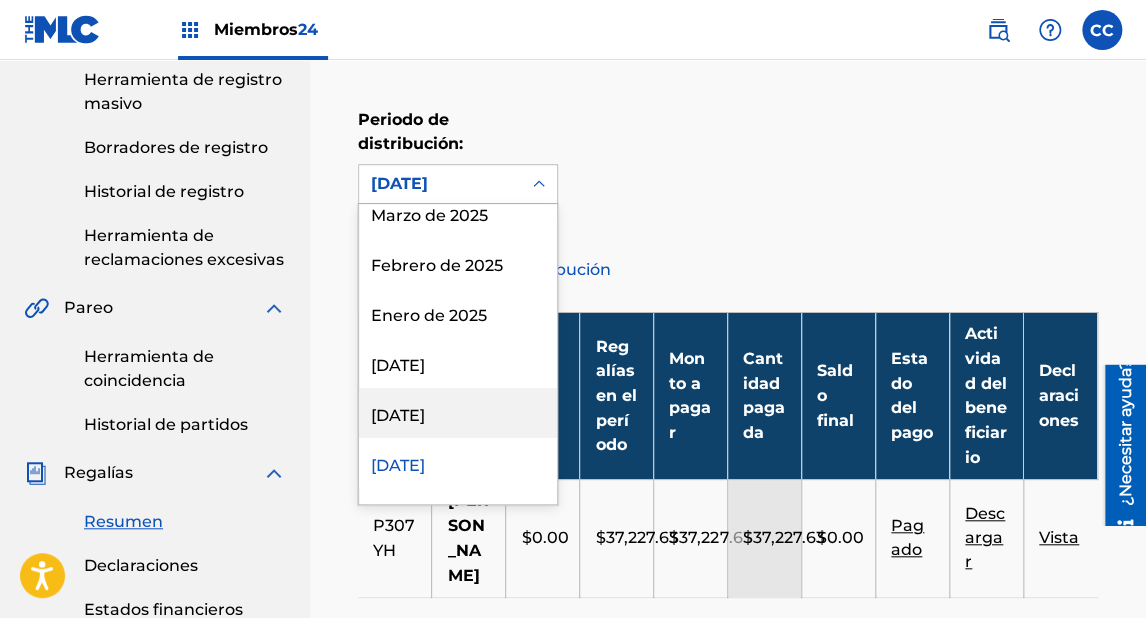 click on "[DATE]" at bounding box center (398, 415) 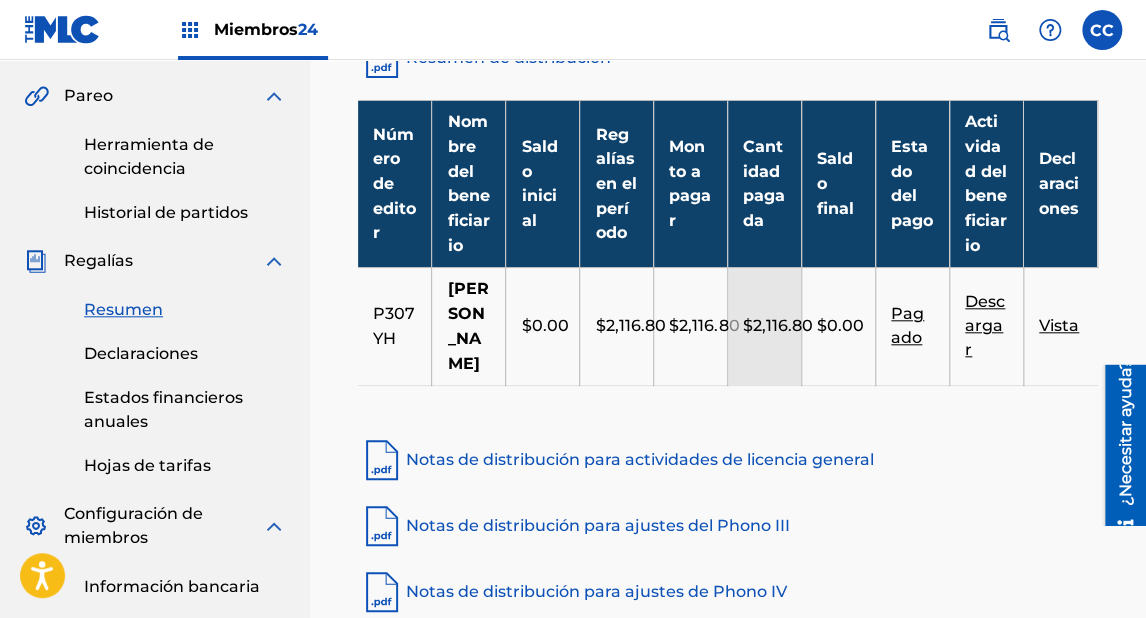 scroll, scrollTop: 592, scrollLeft: 0, axis: vertical 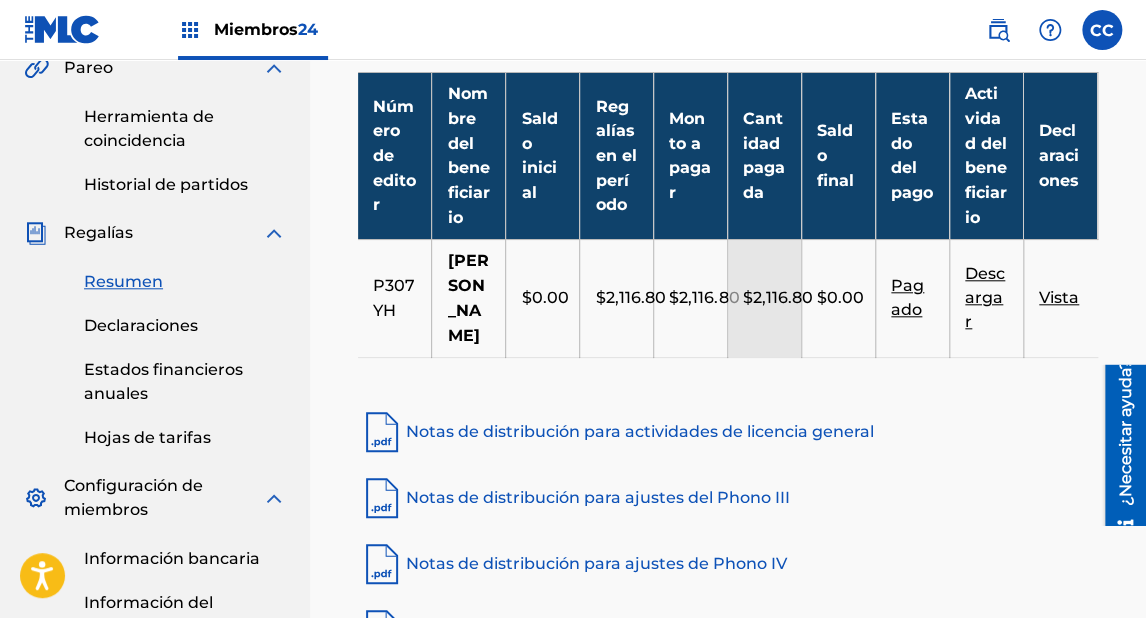 click on "Descargar" at bounding box center (985, 297) 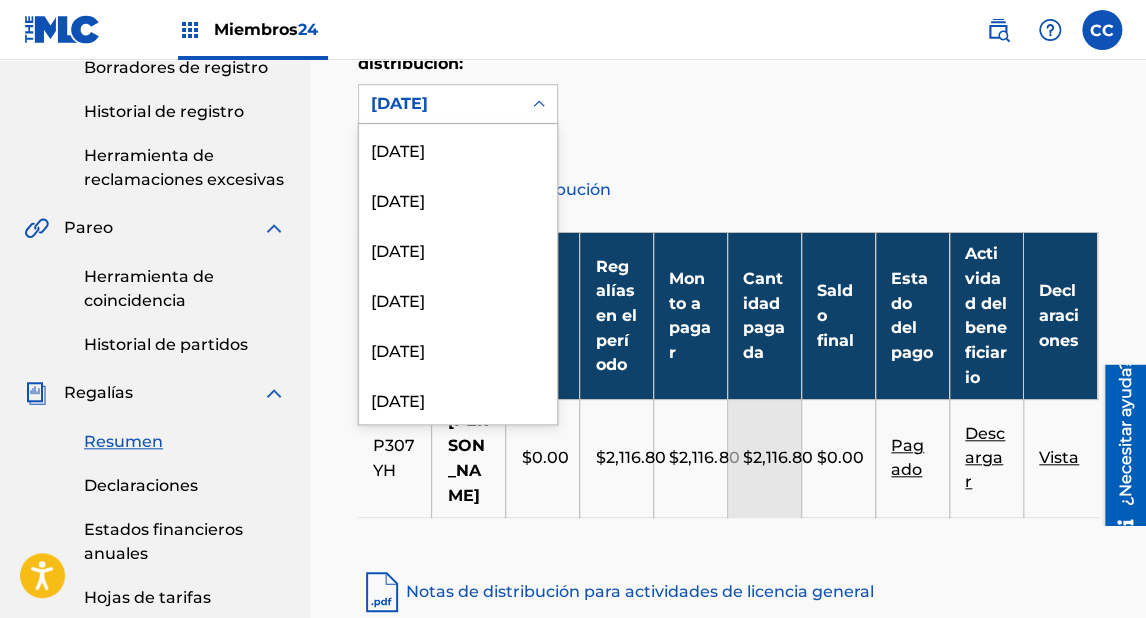 click on "[DATE]" at bounding box center (399, 103) 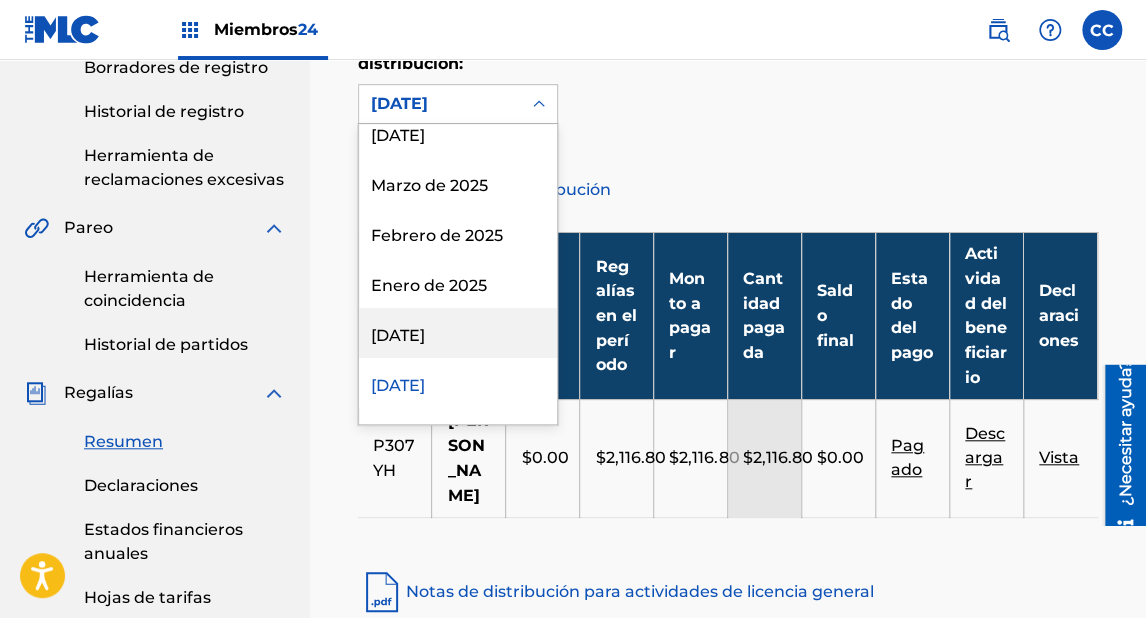 click on "[DATE]" at bounding box center (398, 335) 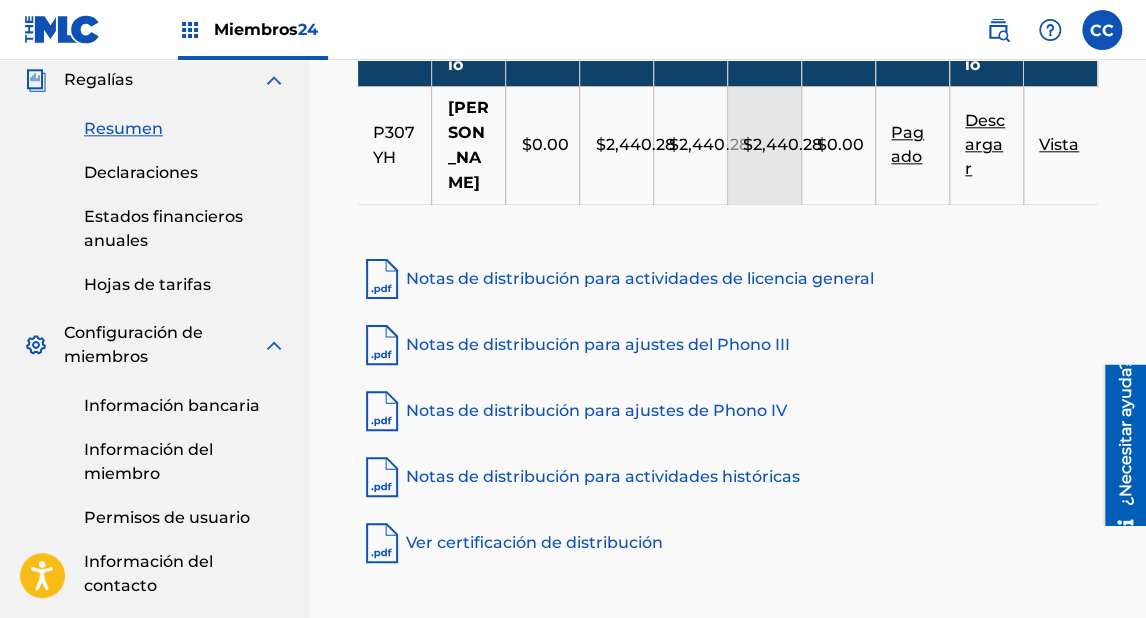 scroll, scrollTop: 752, scrollLeft: 0, axis: vertical 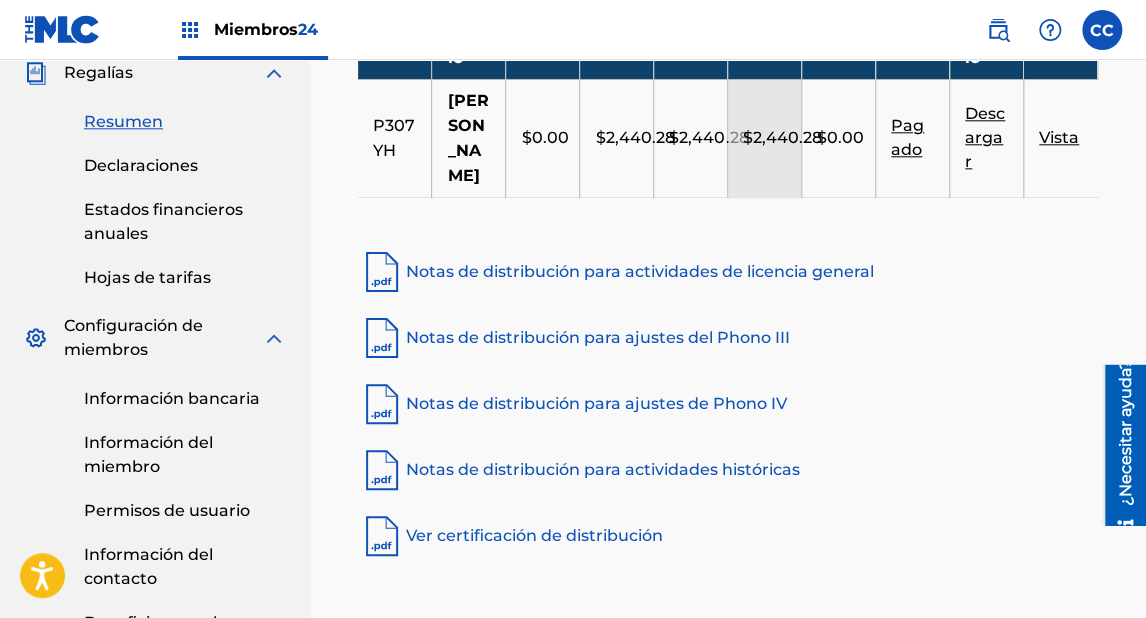 click on "Descargar" at bounding box center (987, 138) 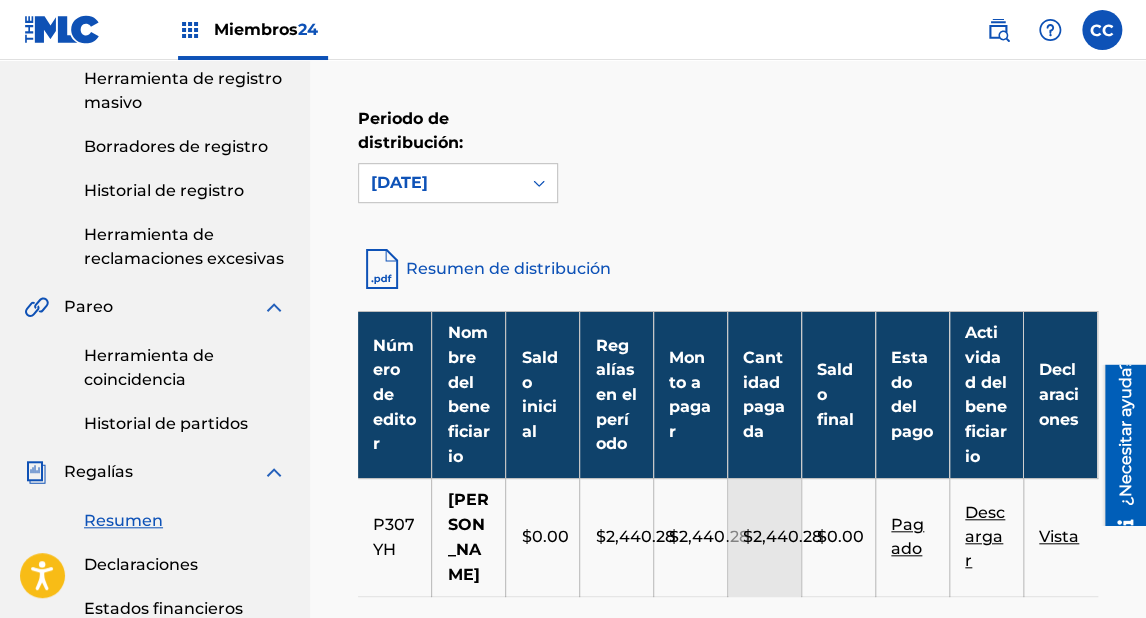 scroll, scrollTop: 352, scrollLeft: 0, axis: vertical 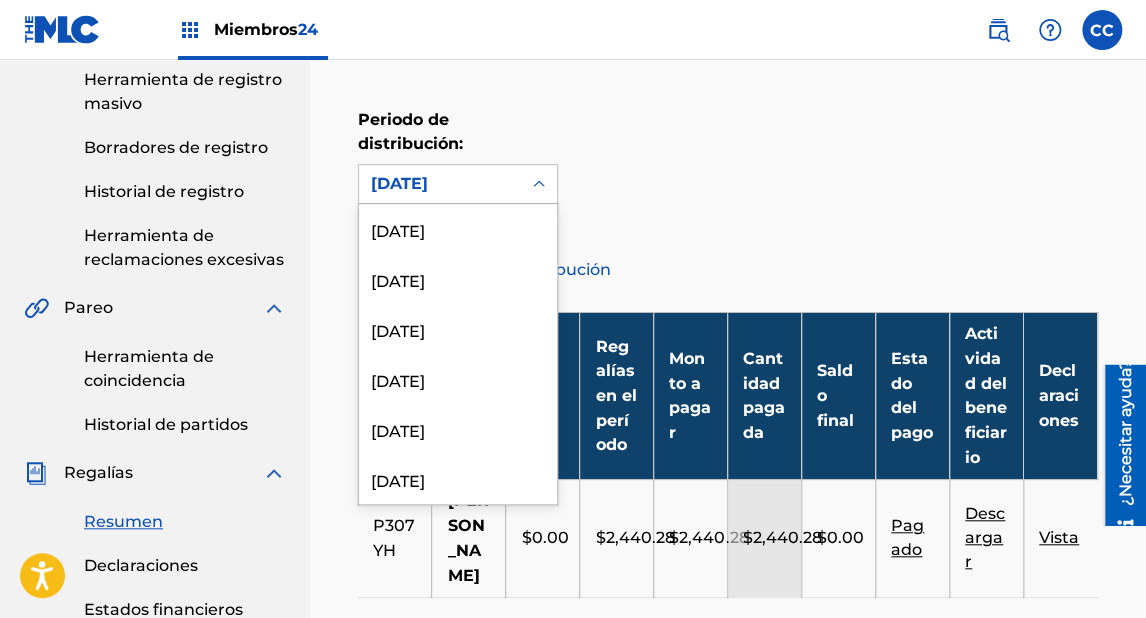 click on "[DATE]" at bounding box center (399, 183) 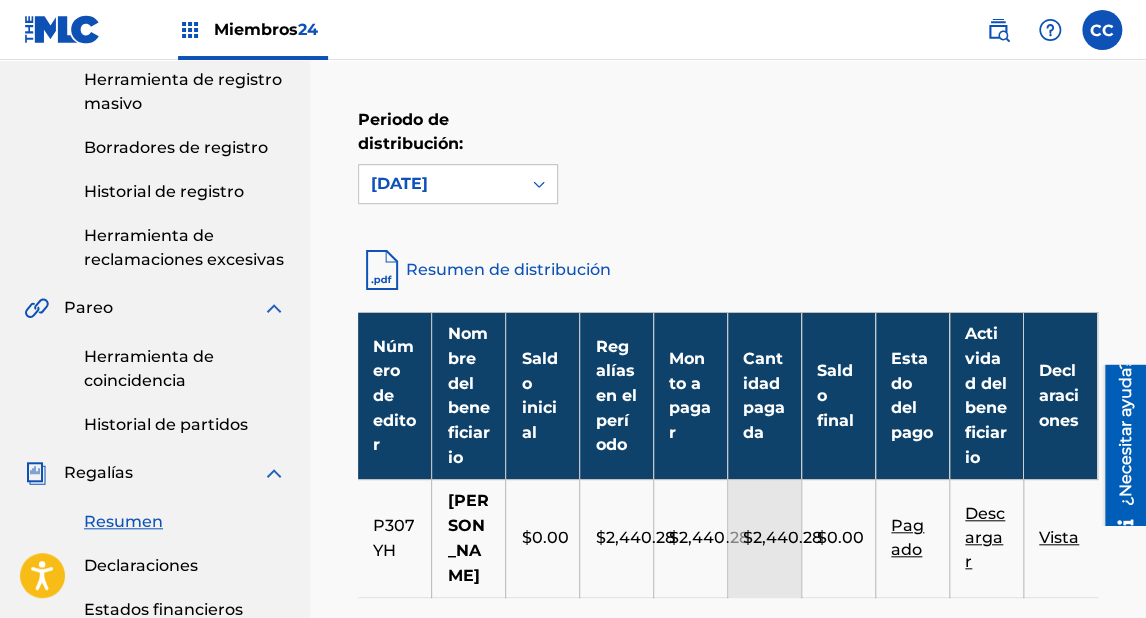 click on "[DATE]" at bounding box center (399, 183) 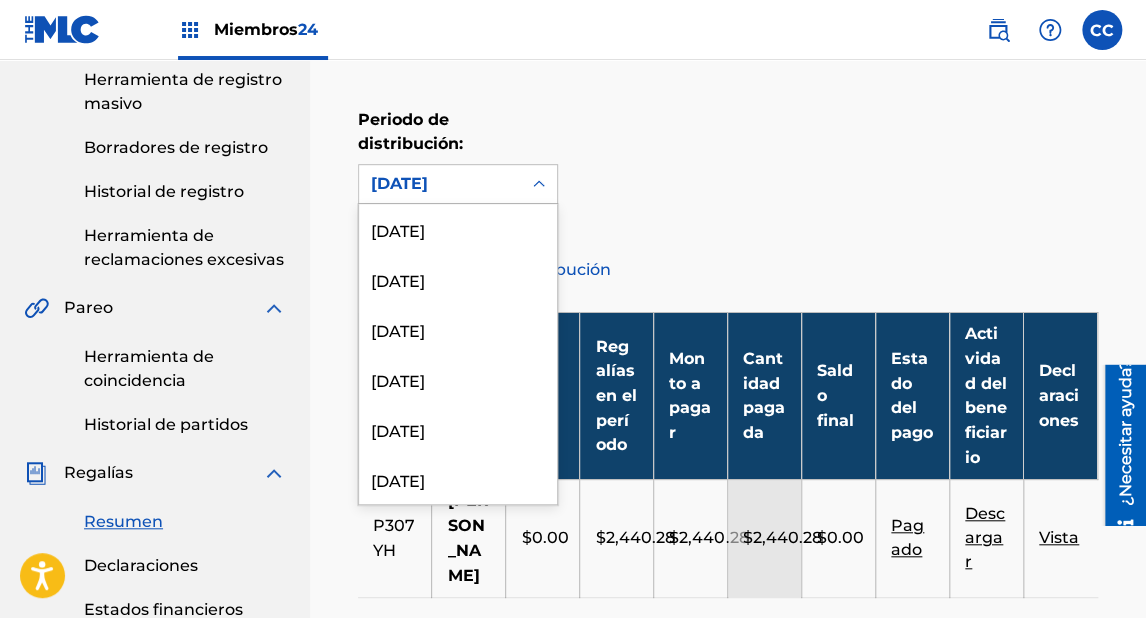 scroll, scrollTop: 116, scrollLeft: 0, axis: vertical 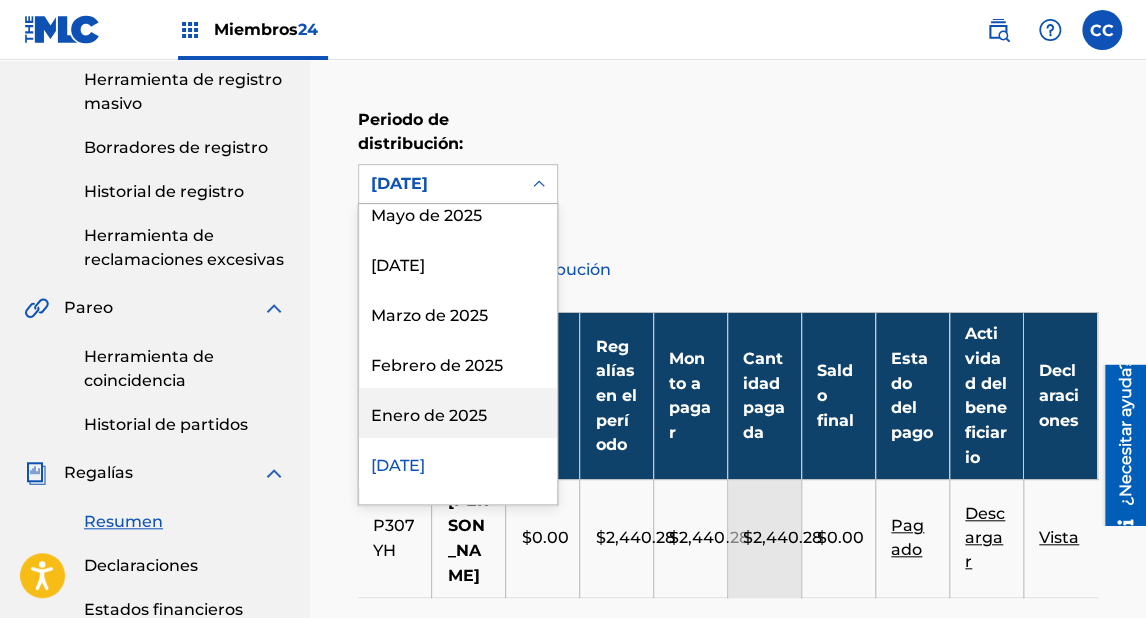click on "Enero de 2025" at bounding box center (429, 415) 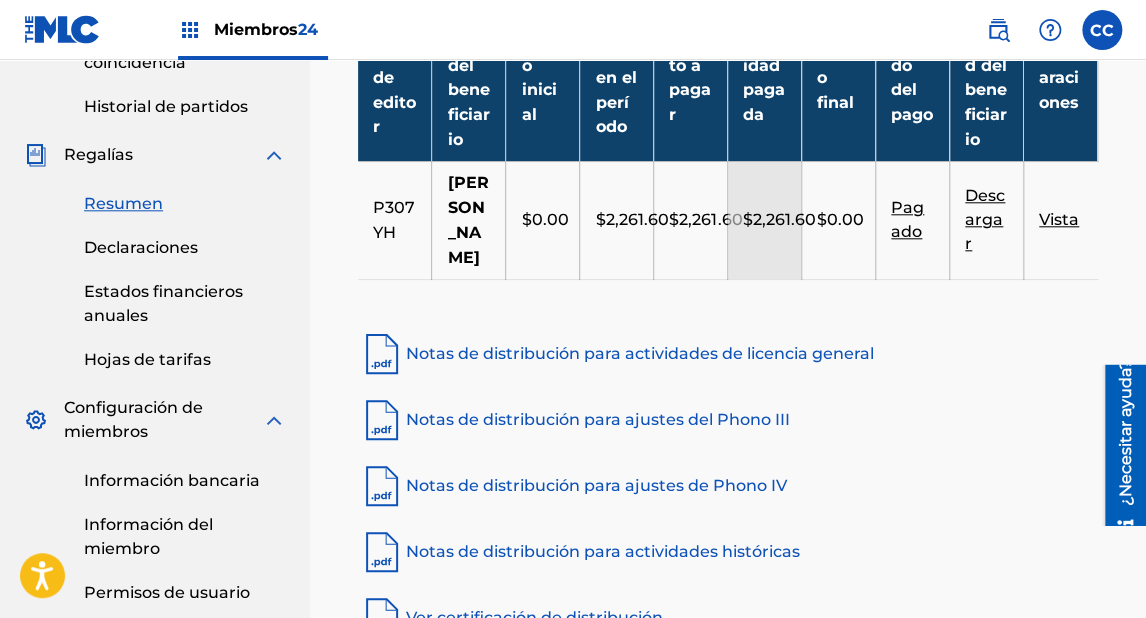 scroll, scrollTop: 672, scrollLeft: 0, axis: vertical 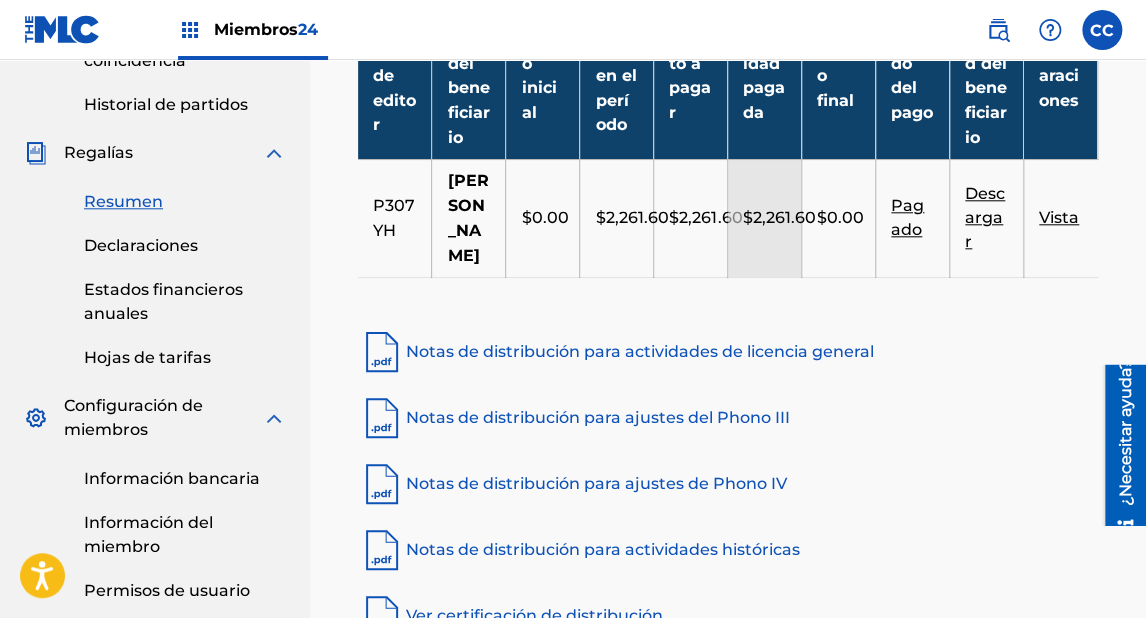 click on "Descargar" at bounding box center [985, 217] 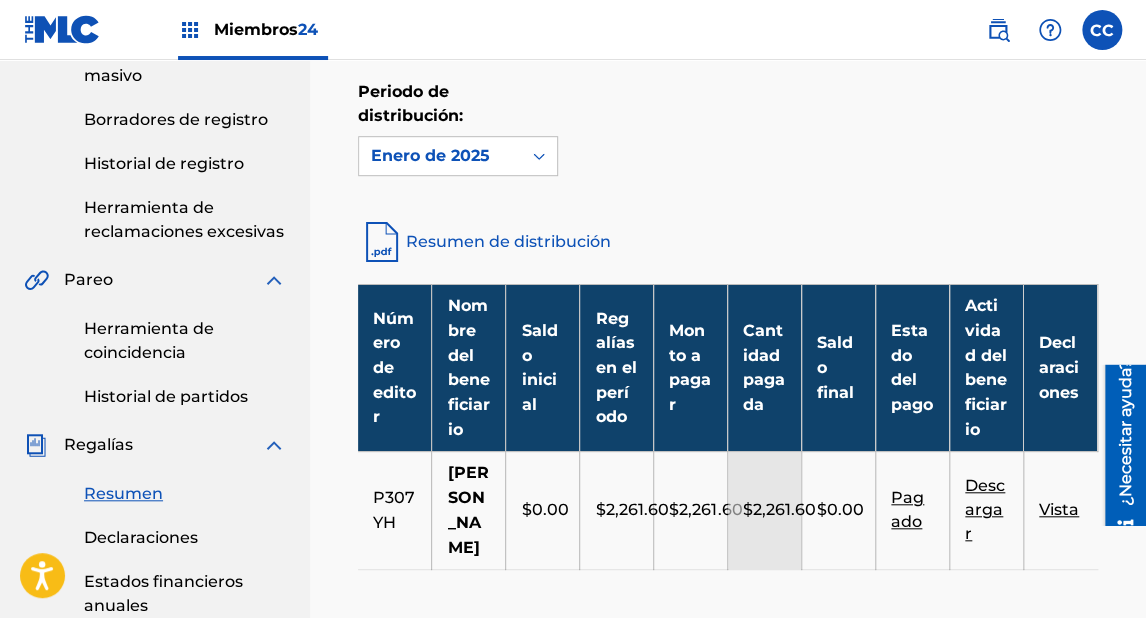 scroll, scrollTop: 352, scrollLeft: 0, axis: vertical 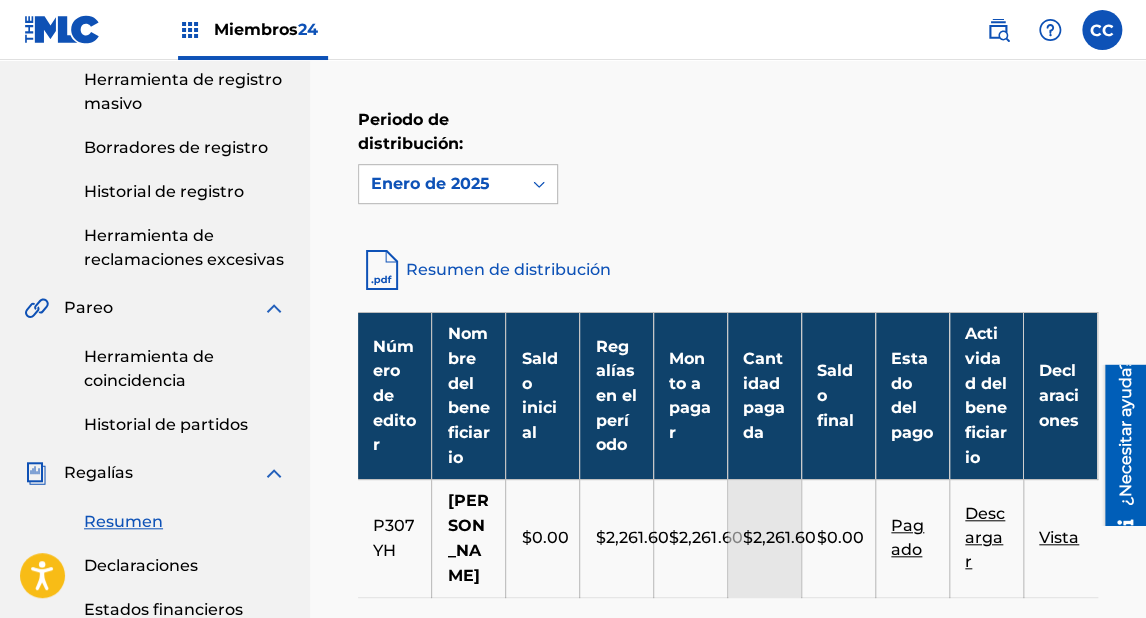 click on "Enero de 2025" at bounding box center [430, 183] 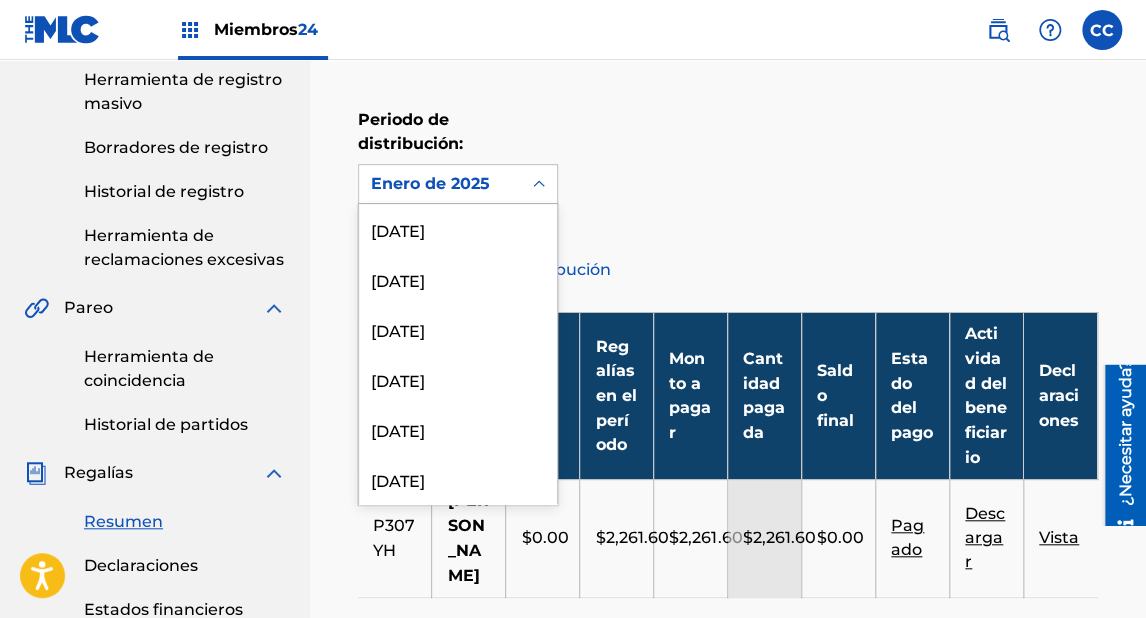 click on "Enero de 2025" at bounding box center [430, 183] 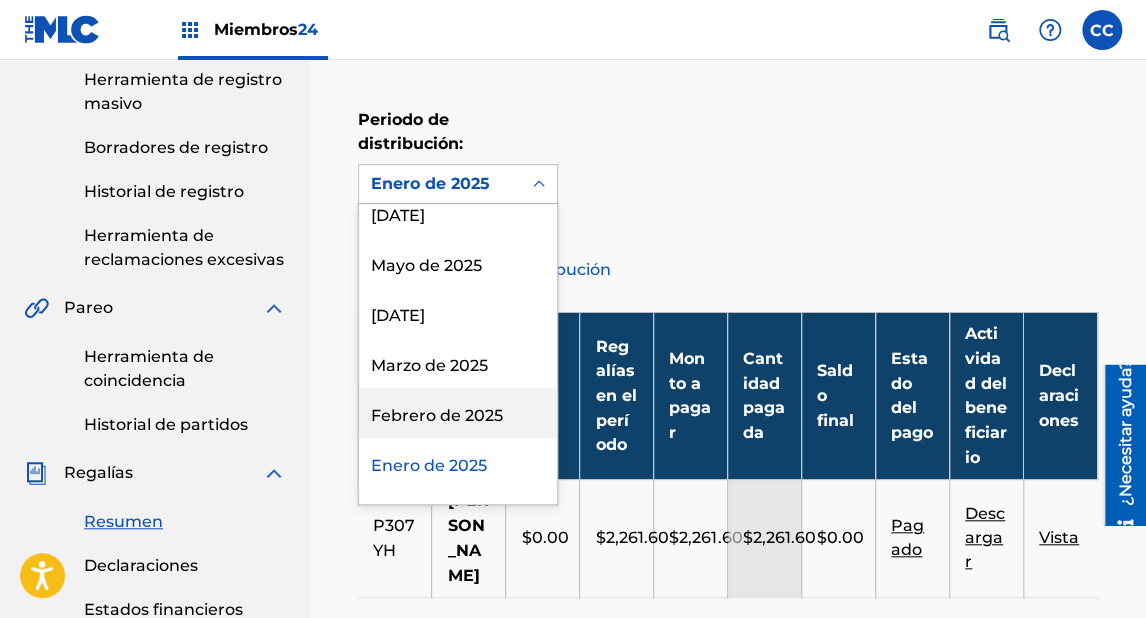 click on "Febrero de 2025" at bounding box center [437, 415] 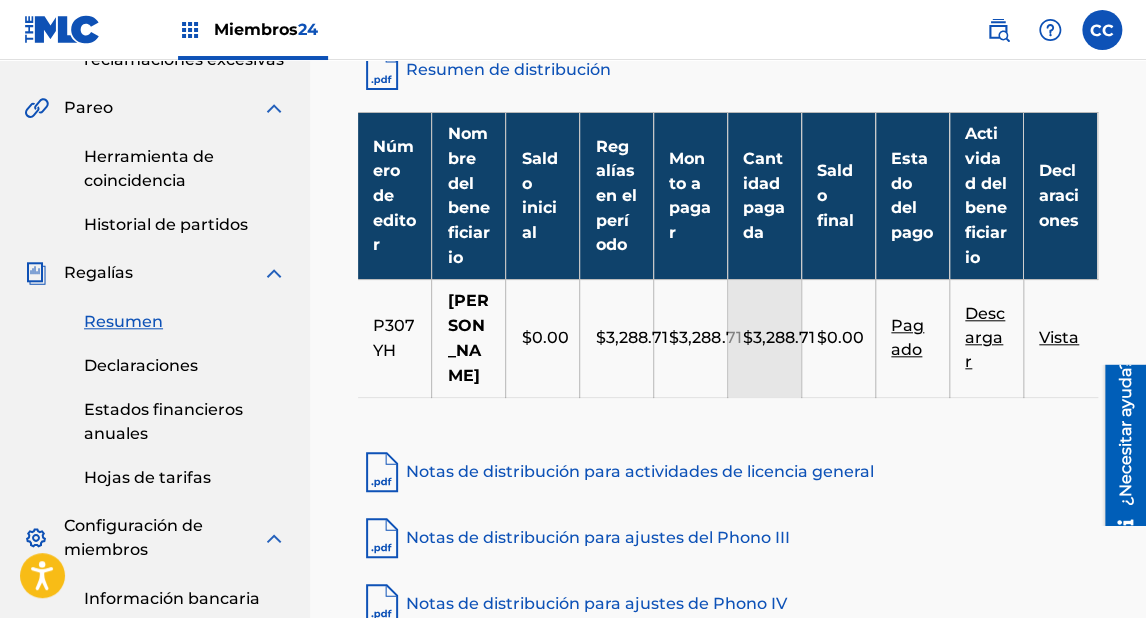 scroll, scrollTop: 592, scrollLeft: 0, axis: vertical 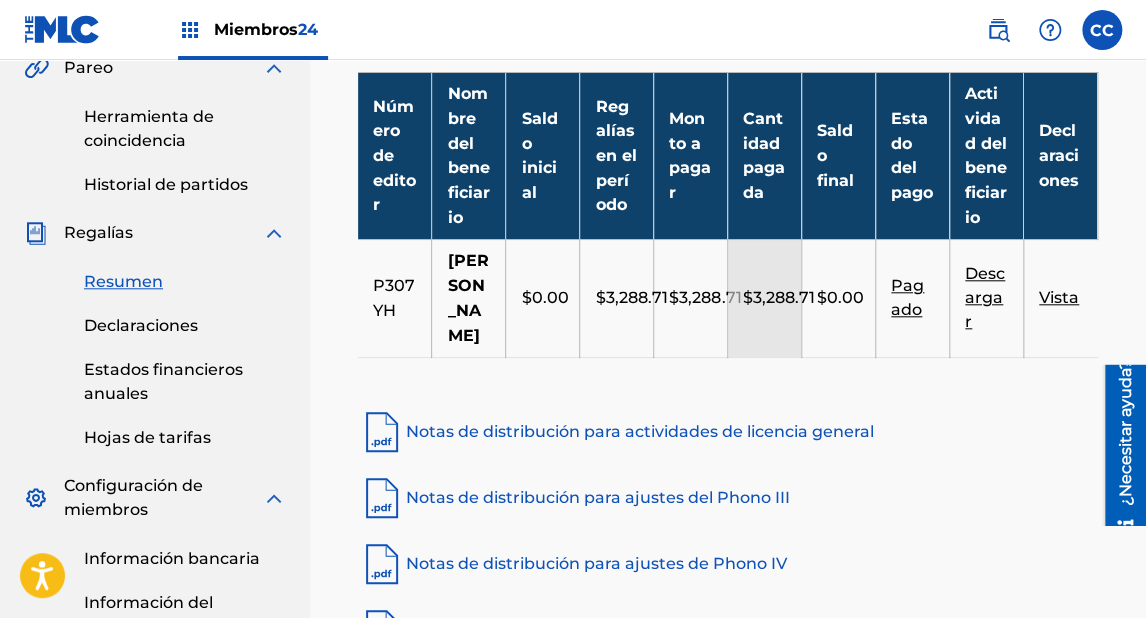 click on "Descargar" at bounding box center [985, 297] 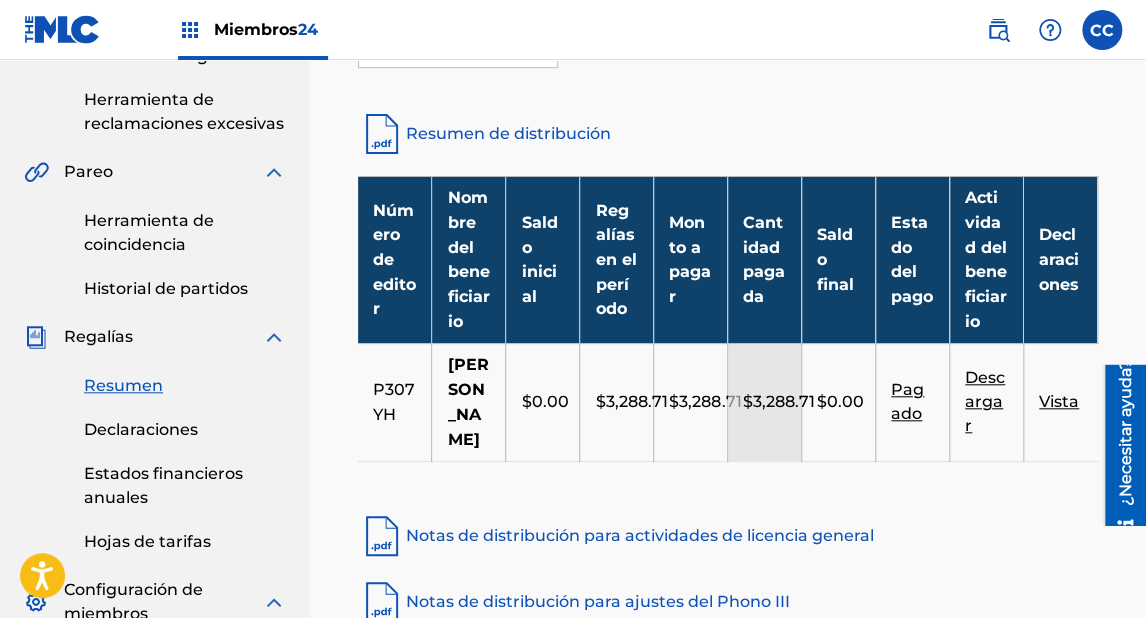 scroll, scrollTop: 432, scrollLeft: 0, axis: vertical 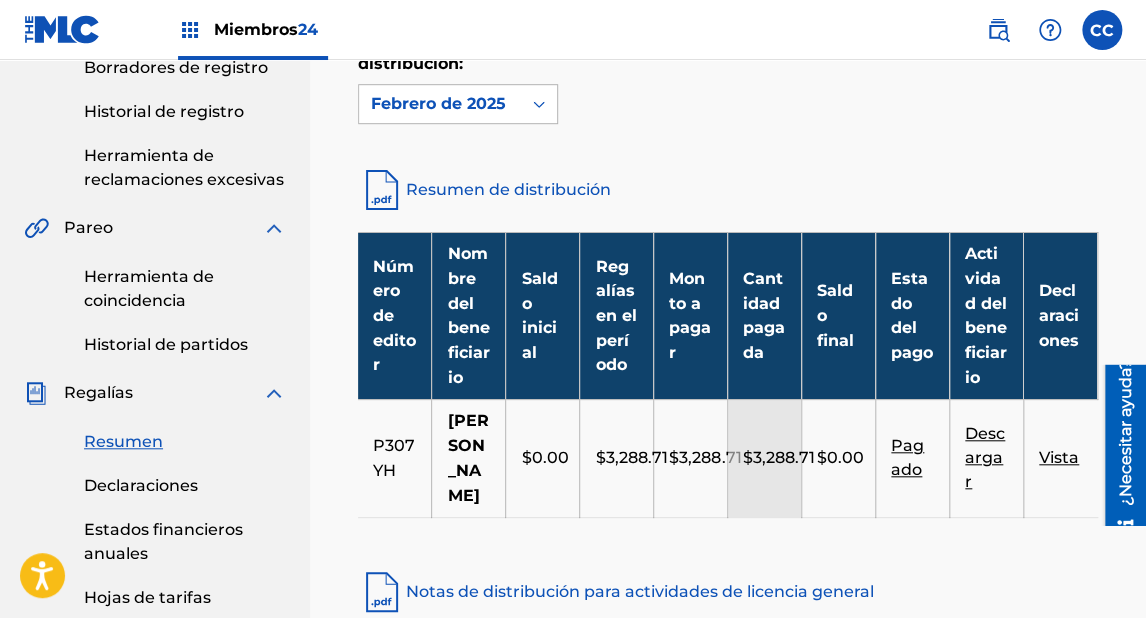 click on "Febrero de 2025" at bounding box center (438, 103) 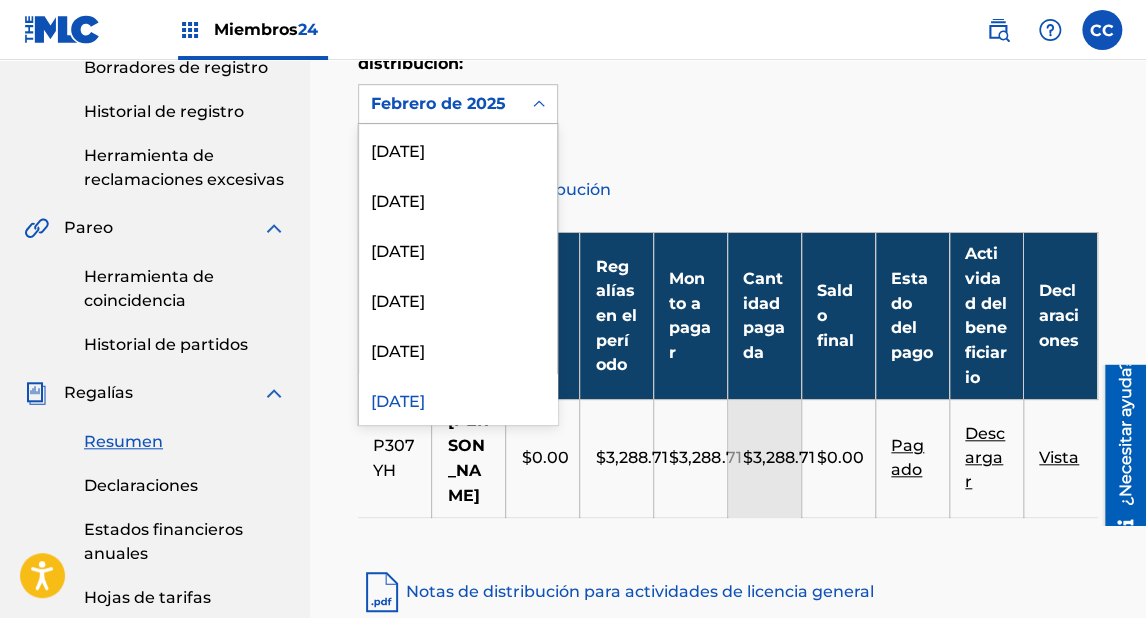 scroll, scrollTop: 16, scrollLeft: 0, axis: vertical 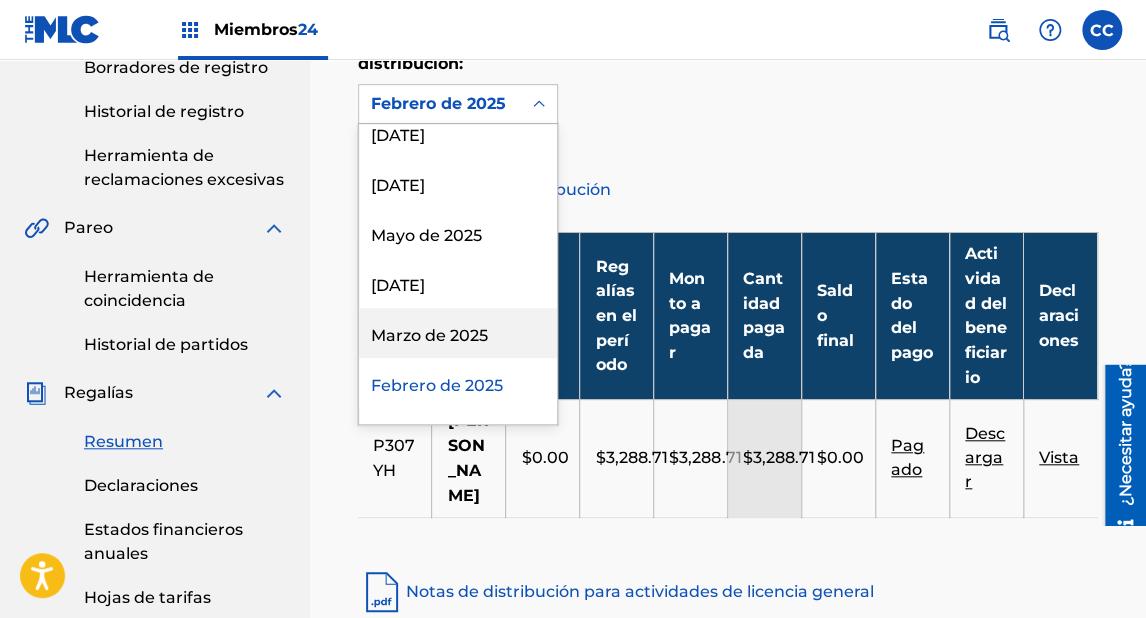 click on "Marzo de 2025" at bounding box center (429, 335) 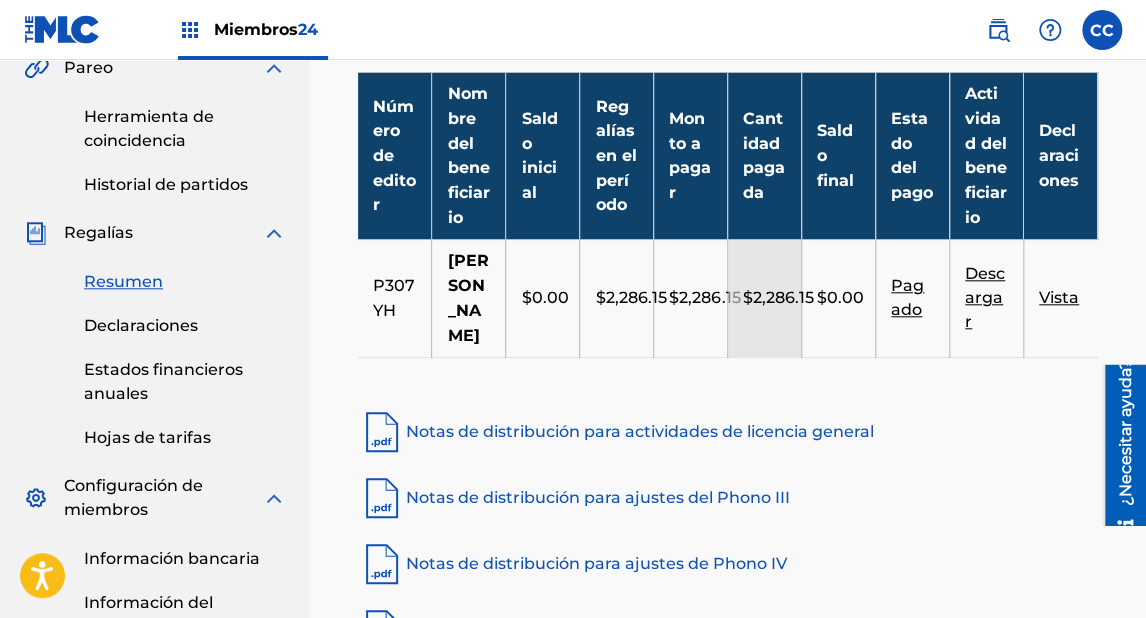 scroll, scrollTop: 592, scrollLeft: 0, axis: vertical 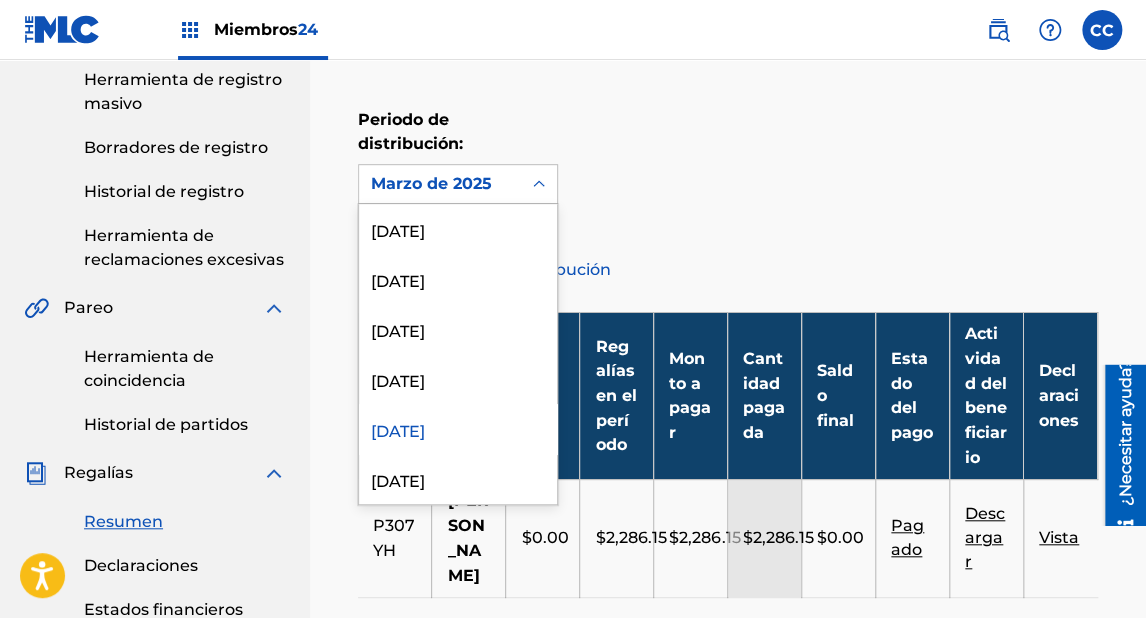 click on "Marzo de 2025" at bounding box center (431, 183) 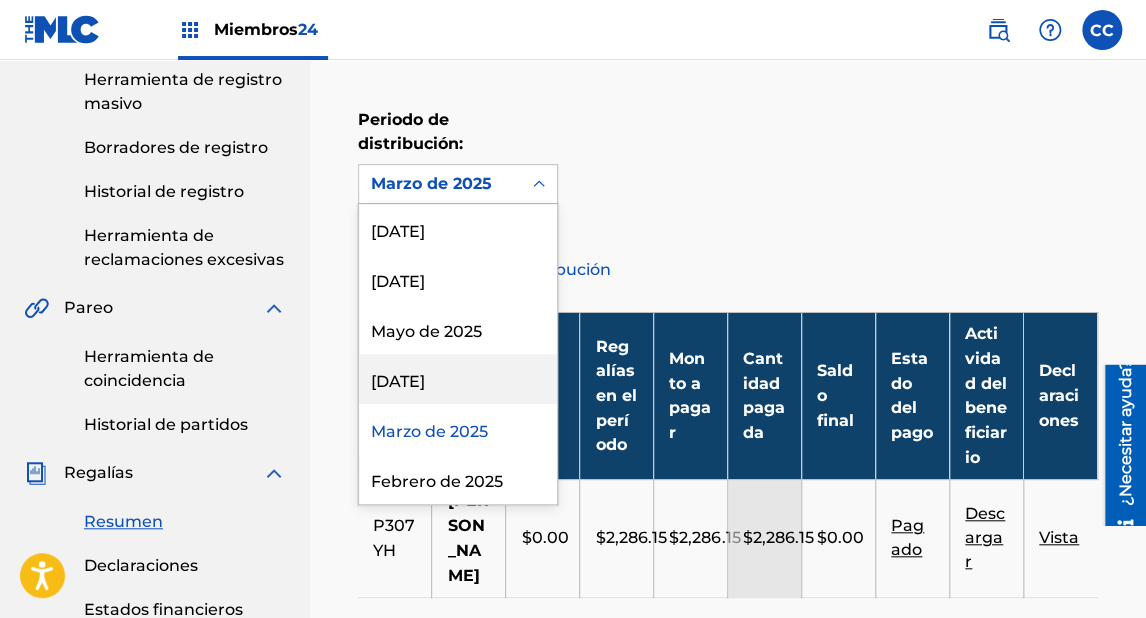 click on "[DATE]" at bounding box center (398, 381) 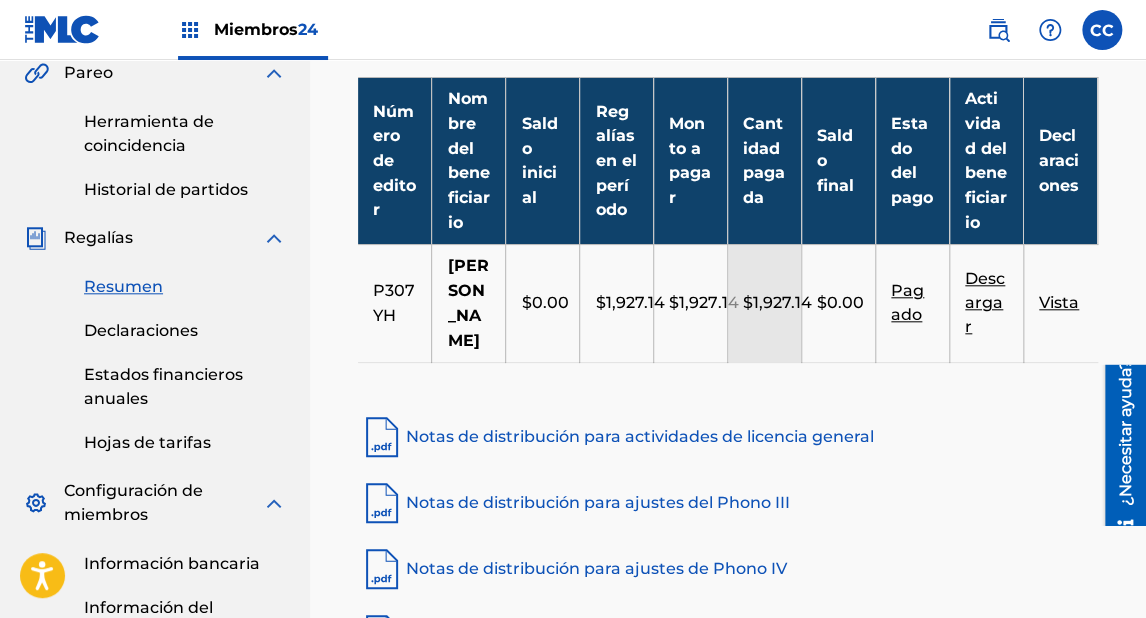 scroll, scrollTop: 592, scrollLeft: 0, axis: vertical 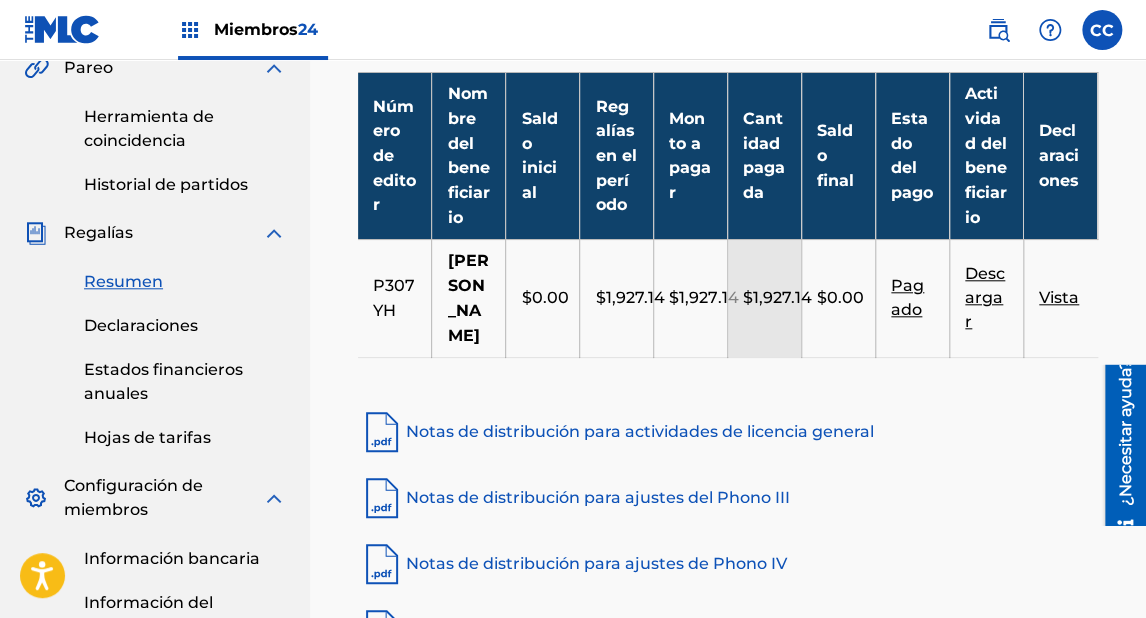 click on "Descargar" at bounding box center [985, 297] 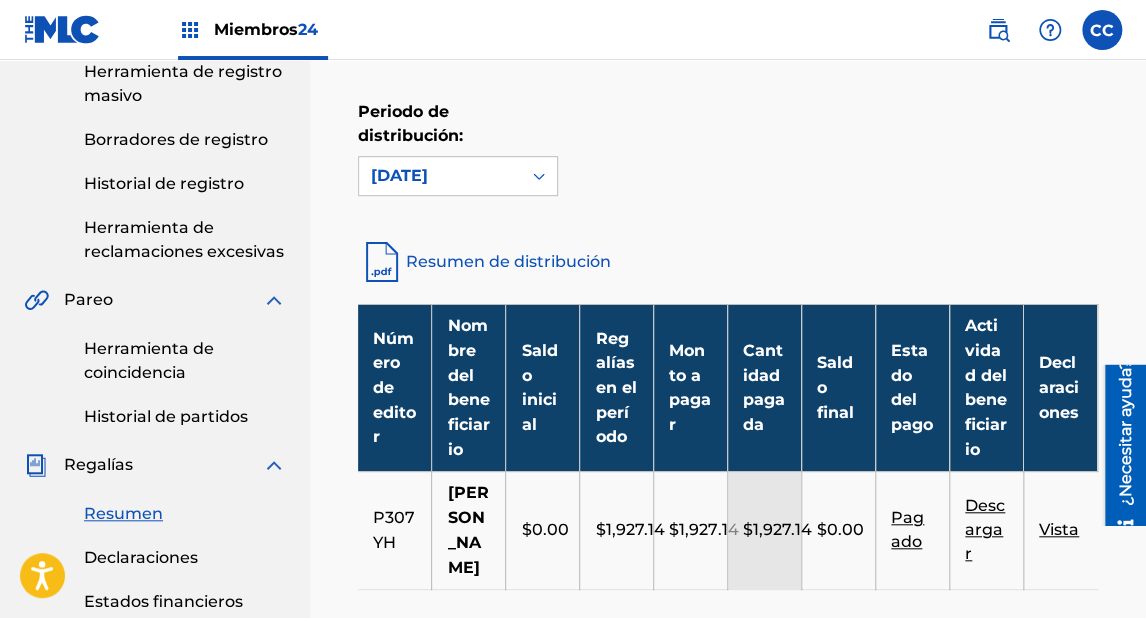 scroll, scrollTop: 352, scrollLeft: 0, axis: vertical 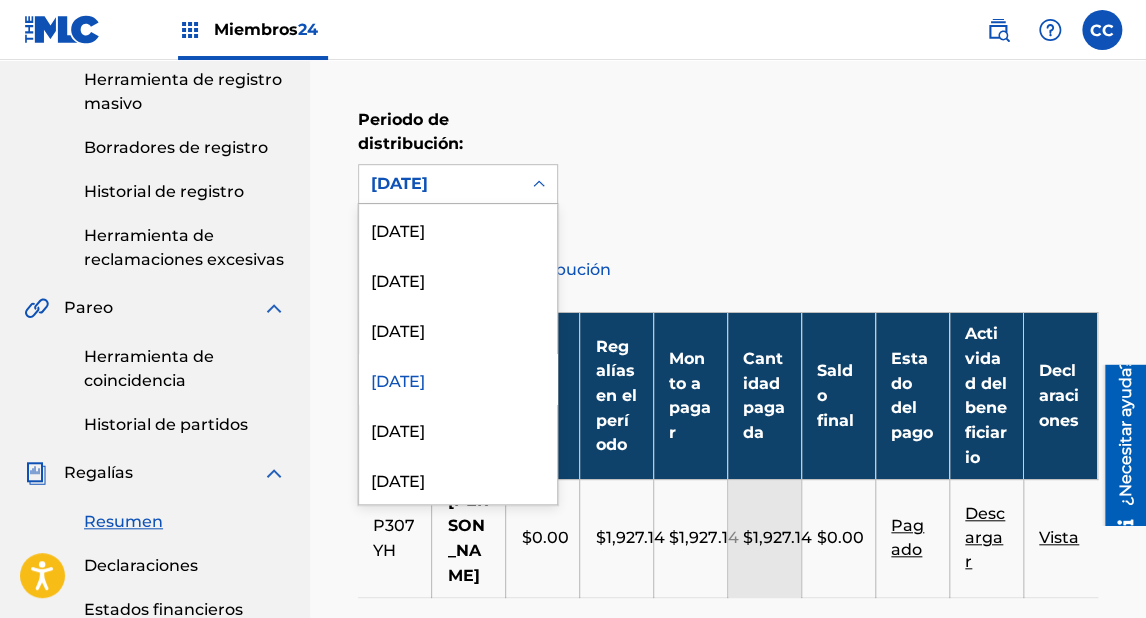 click on "[DATE]" at bounding box center [399, 183] 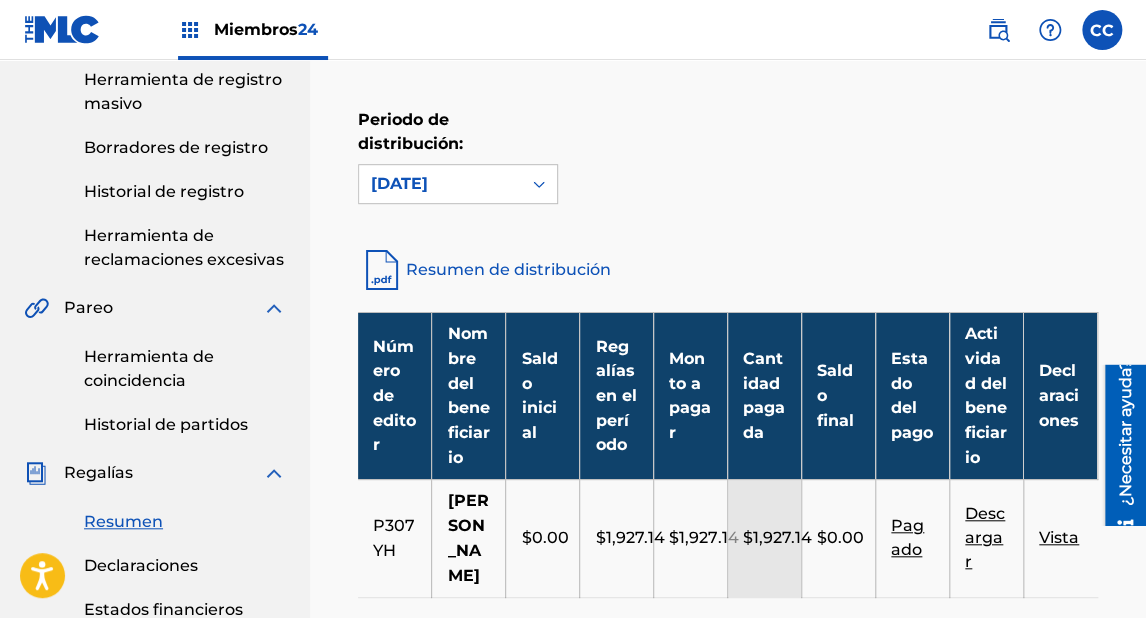 click on "[DATE]" at bounding box center (399, 183) 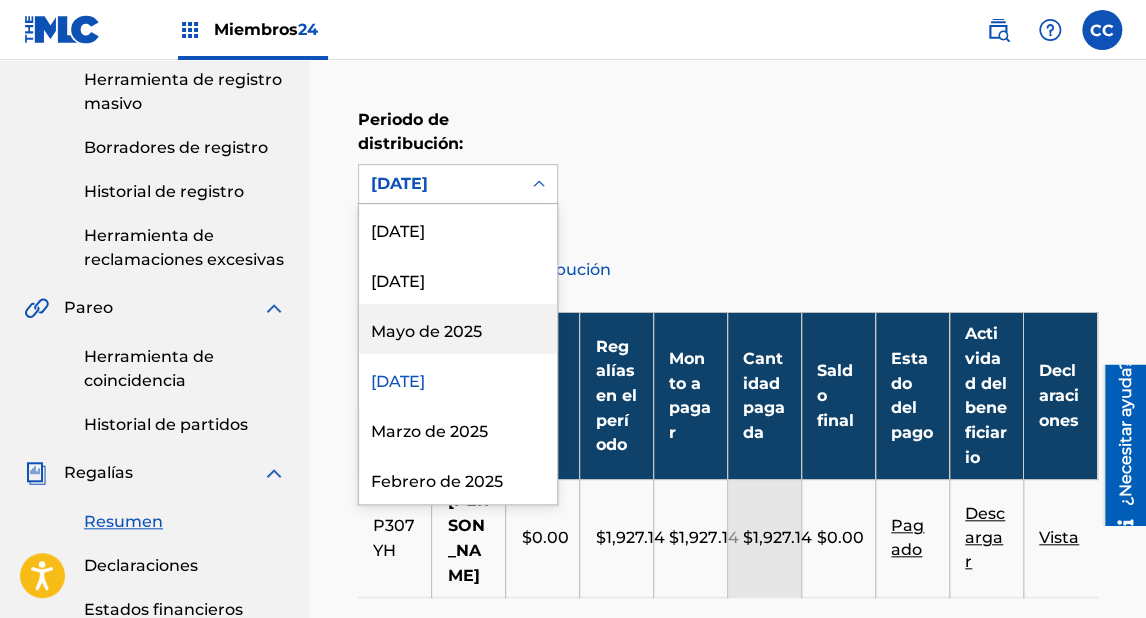 click on "Mayo de 2025" at bounding box center [426, 331] 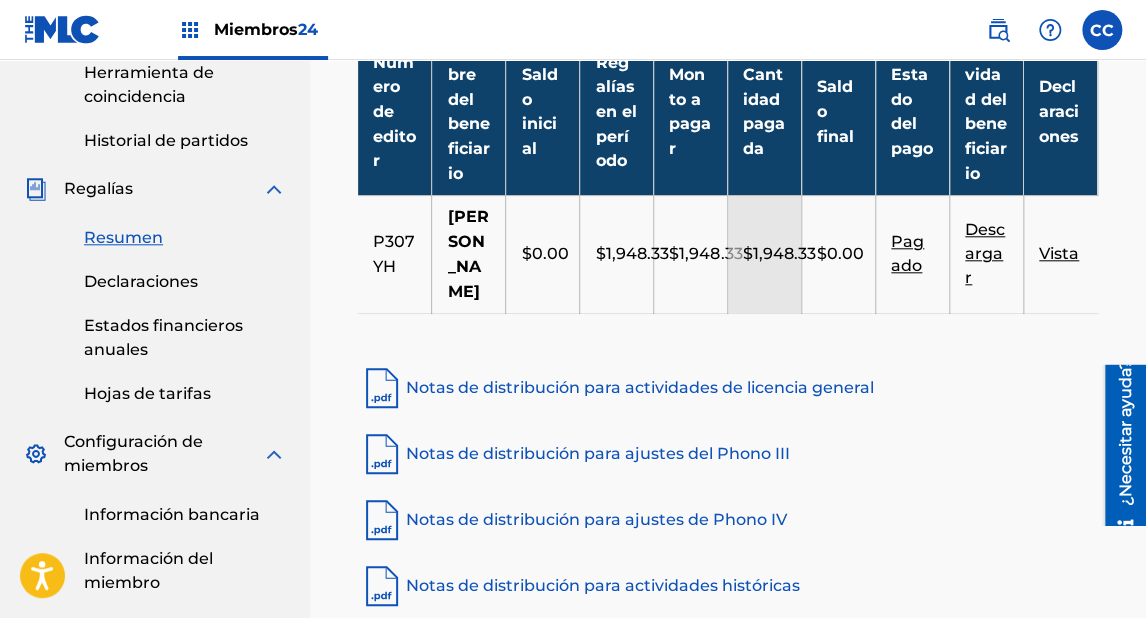 scroll, scrollTop: 672, scrollLeft: 0, axis: vertical 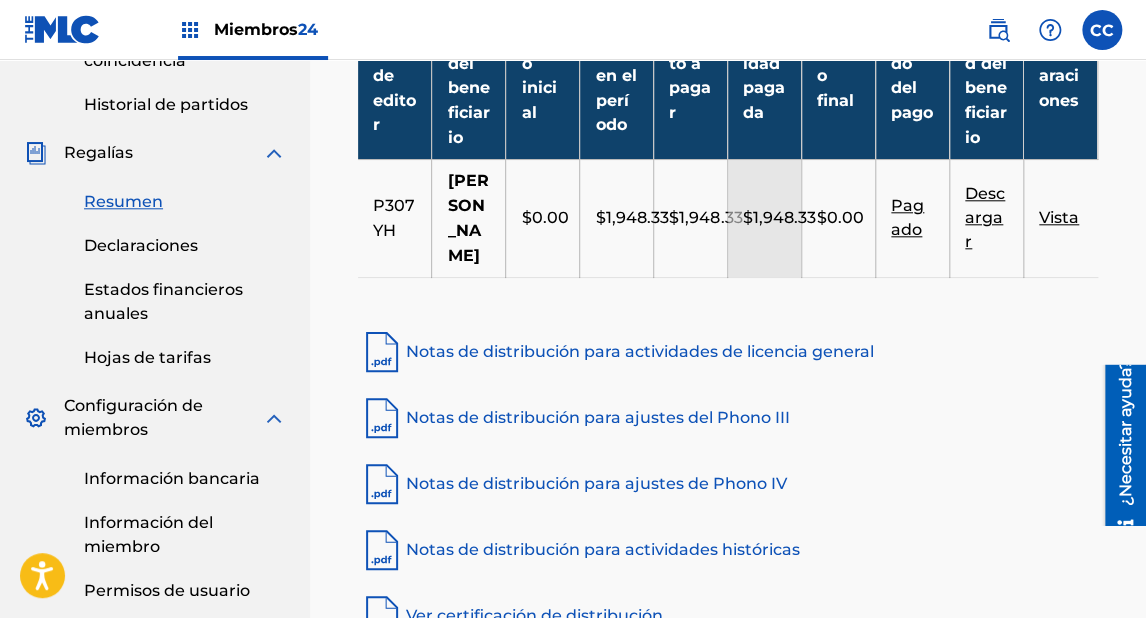 click on "Descargar" at bounding box center (985, 217) 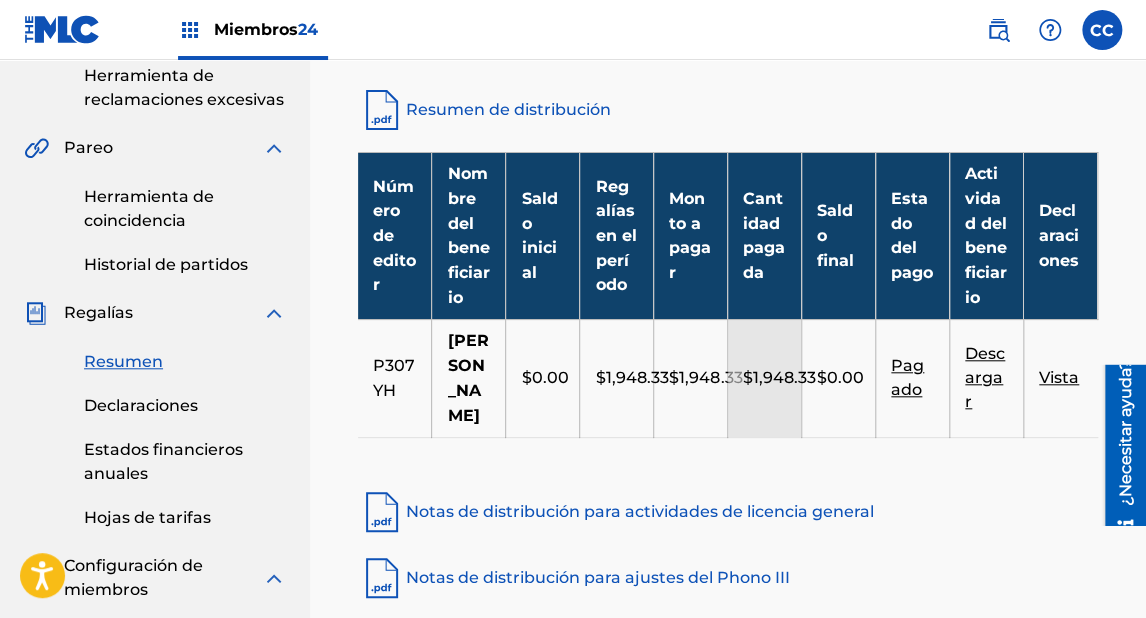 scroll, scrollTop: 432, scrollLeft: 0, axis: vertical 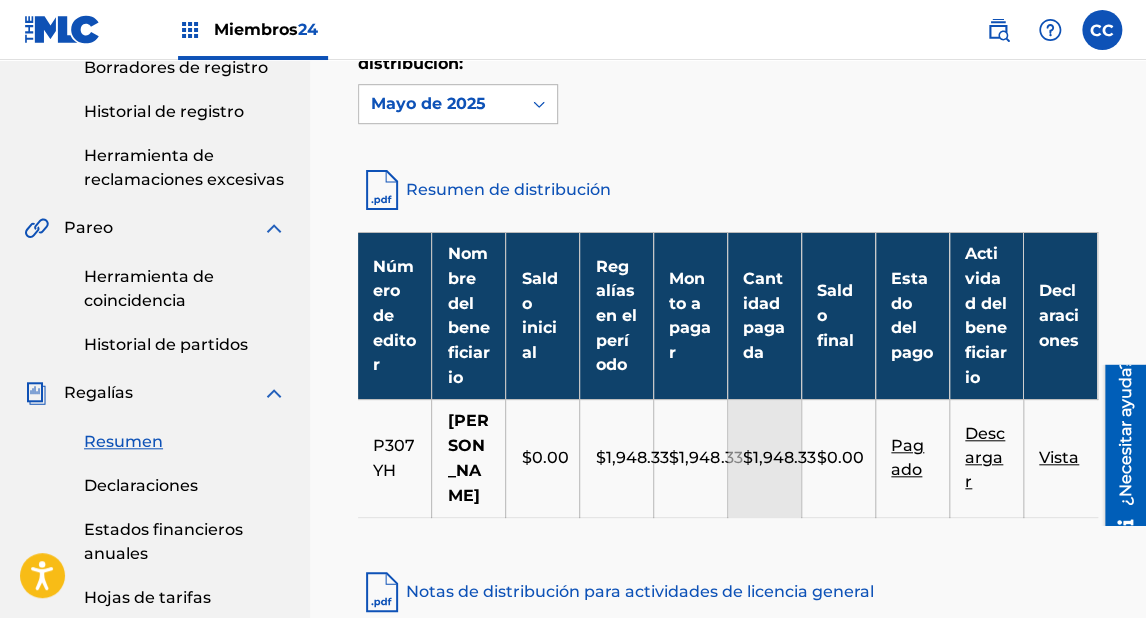 click on "Mayo de 2025" at bounding box center [428, 103] 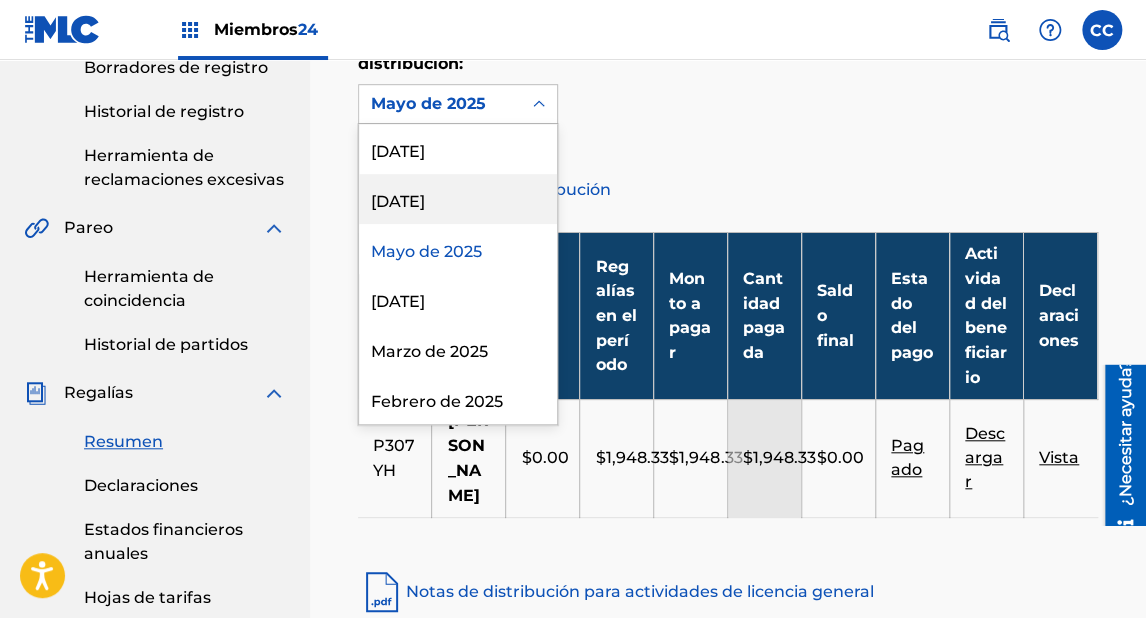 click on "[DATE]" at bounding box center (398, 201) 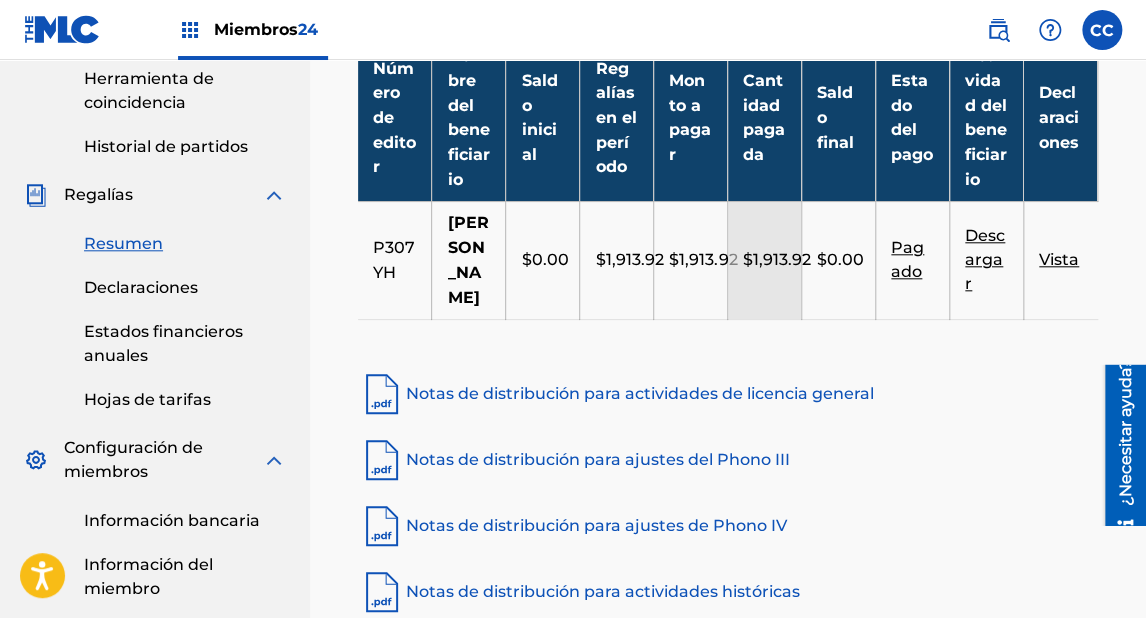 scroll, scrollTop: 592, scrollLeft: 0, axis: vertical 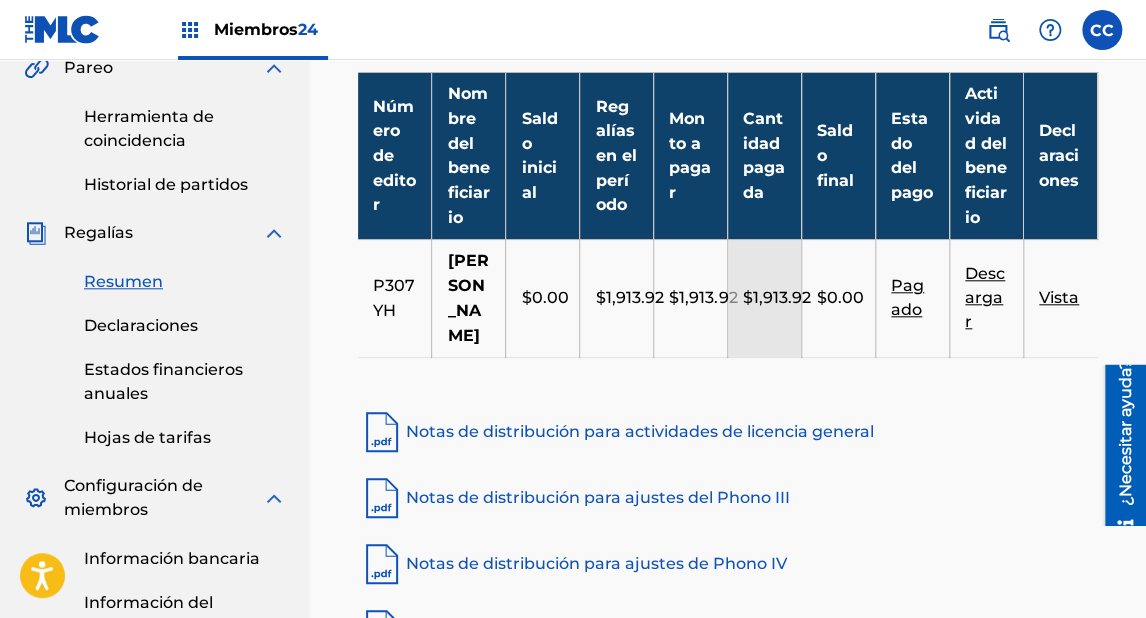 click on "Descargar" at bounding box center [985, 297] 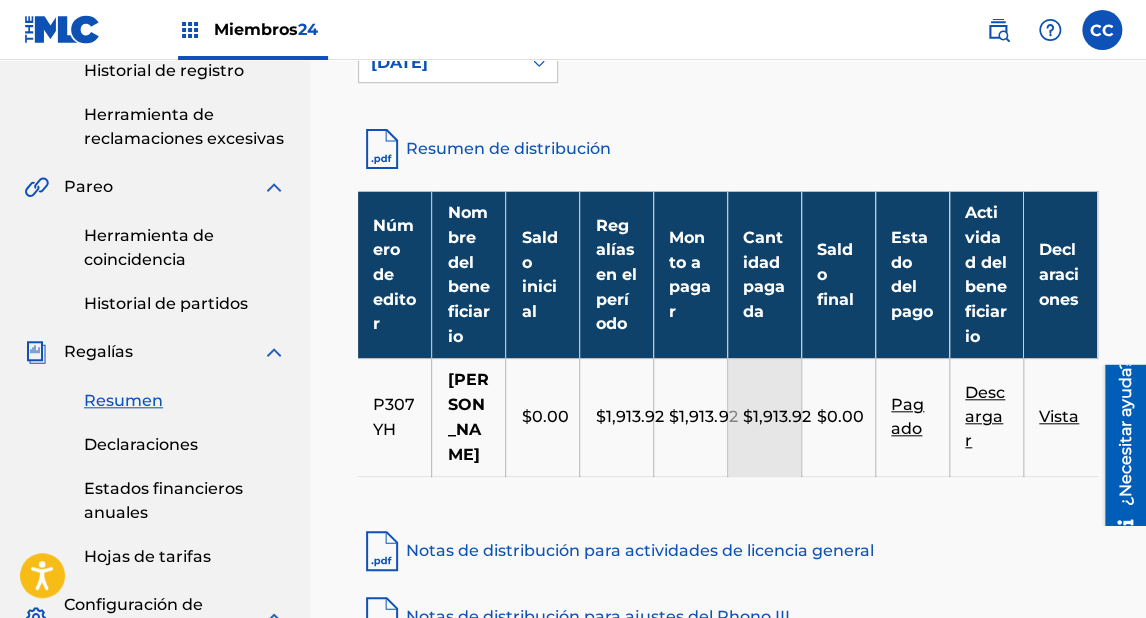 scroll, scrollTop: 352, scrollLeft: 0, axis: vertical 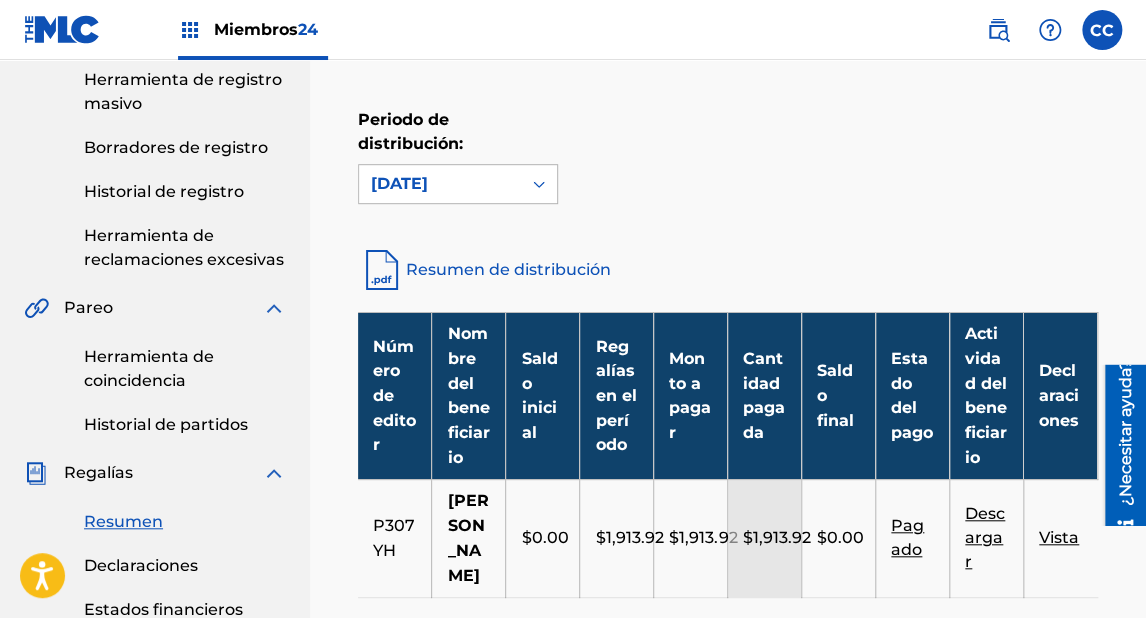 click on "[DATE]" at bounding box center (399, 183) 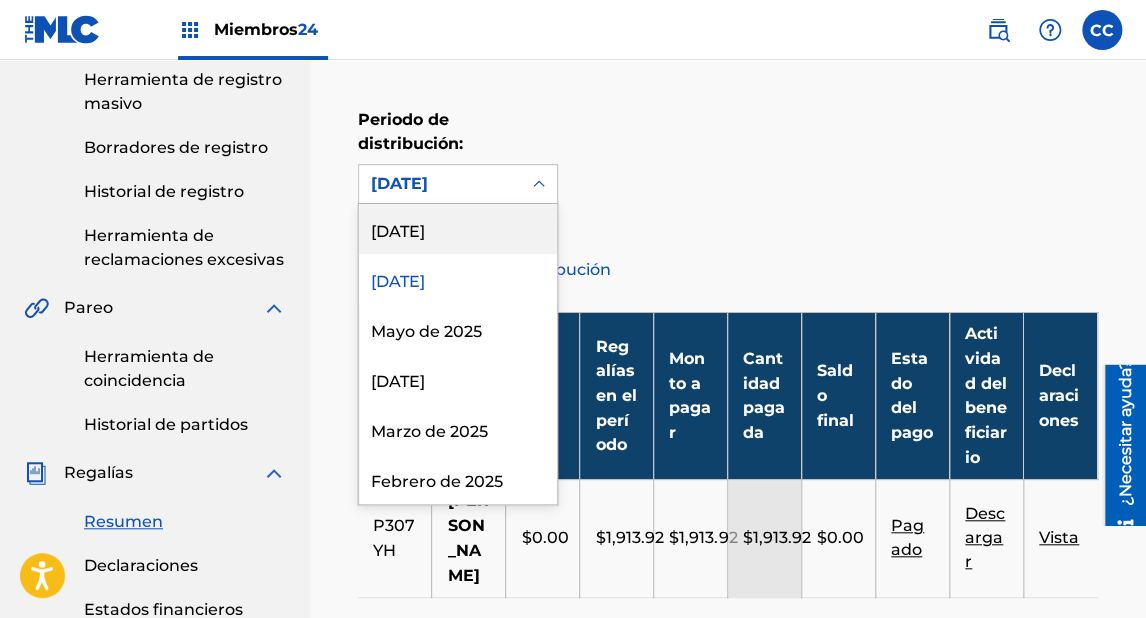 click on "[DATE]" at bounding box center [398, 231] 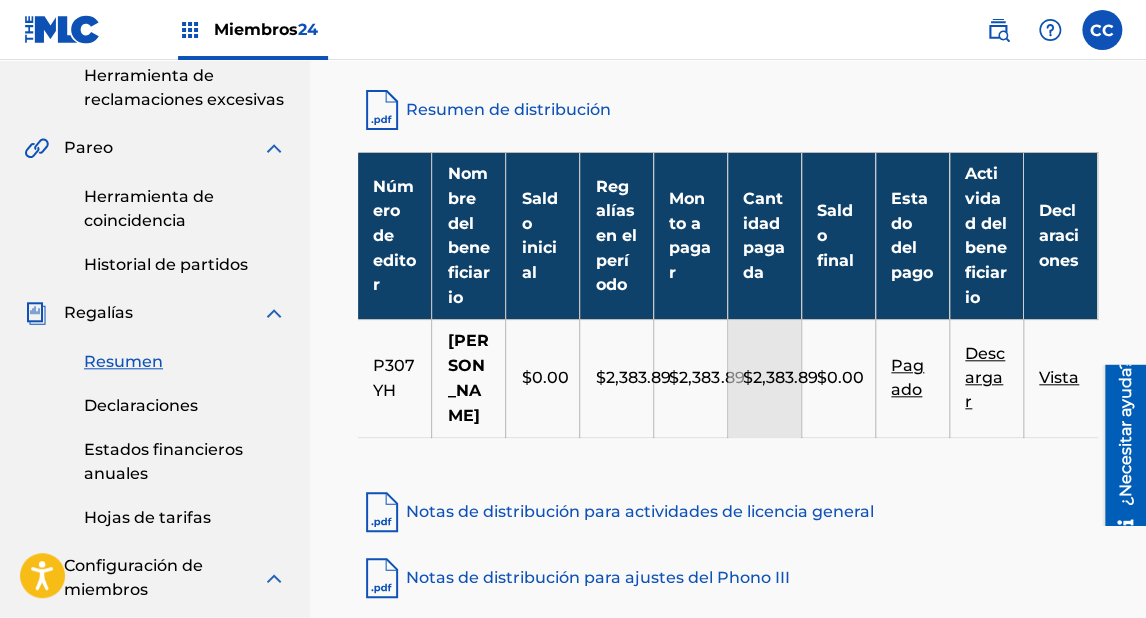scroll, scrollTop: 592, scrollLeft: 0, axis: vertical 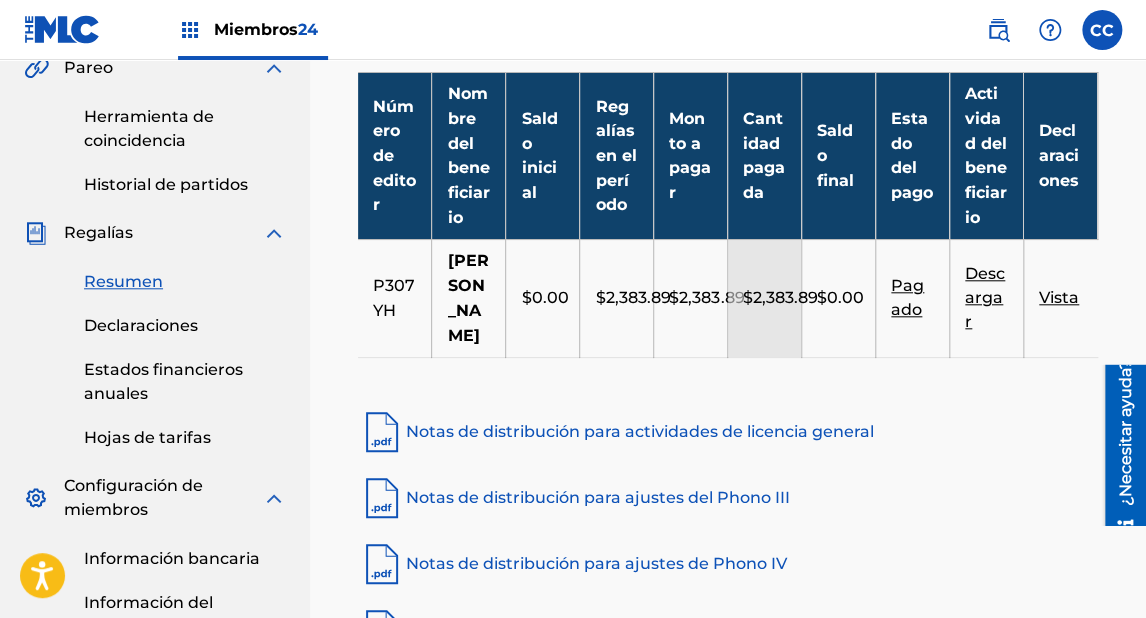 click on "Descargar" at bounding box center [985, 297] 